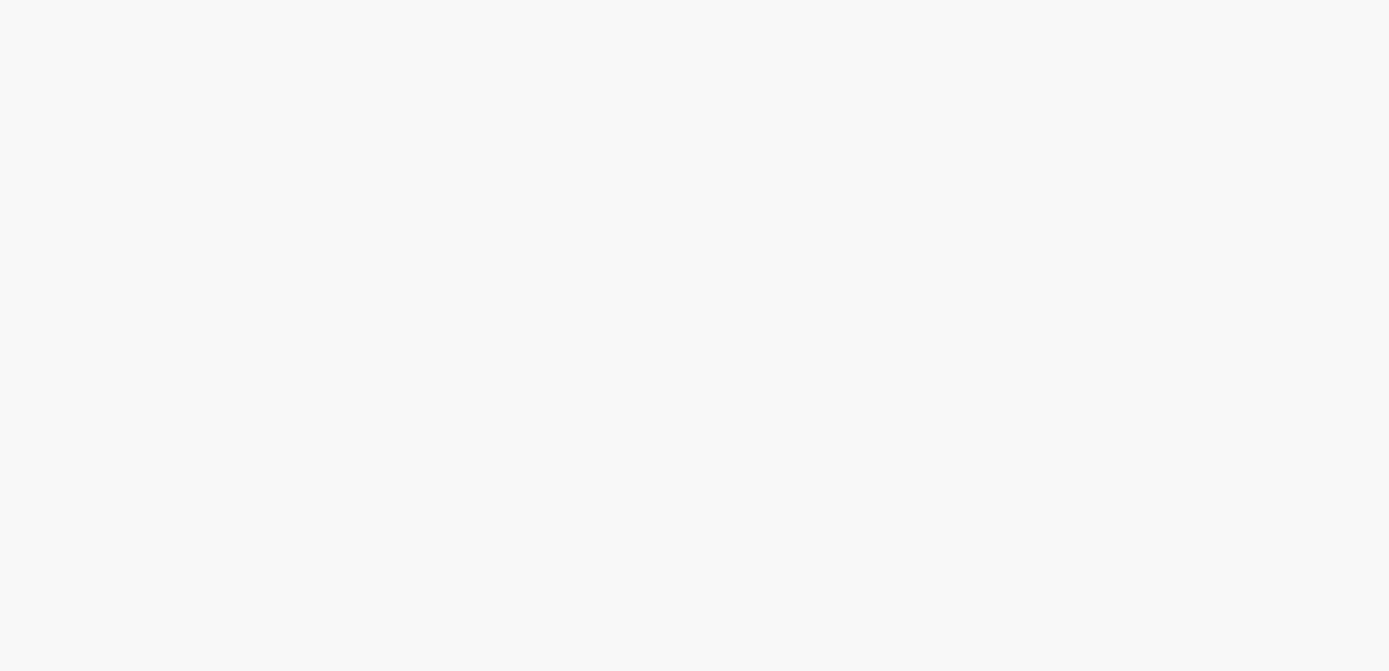 scroll, scrollTop: 0, scrollLeft: 0, axis: both 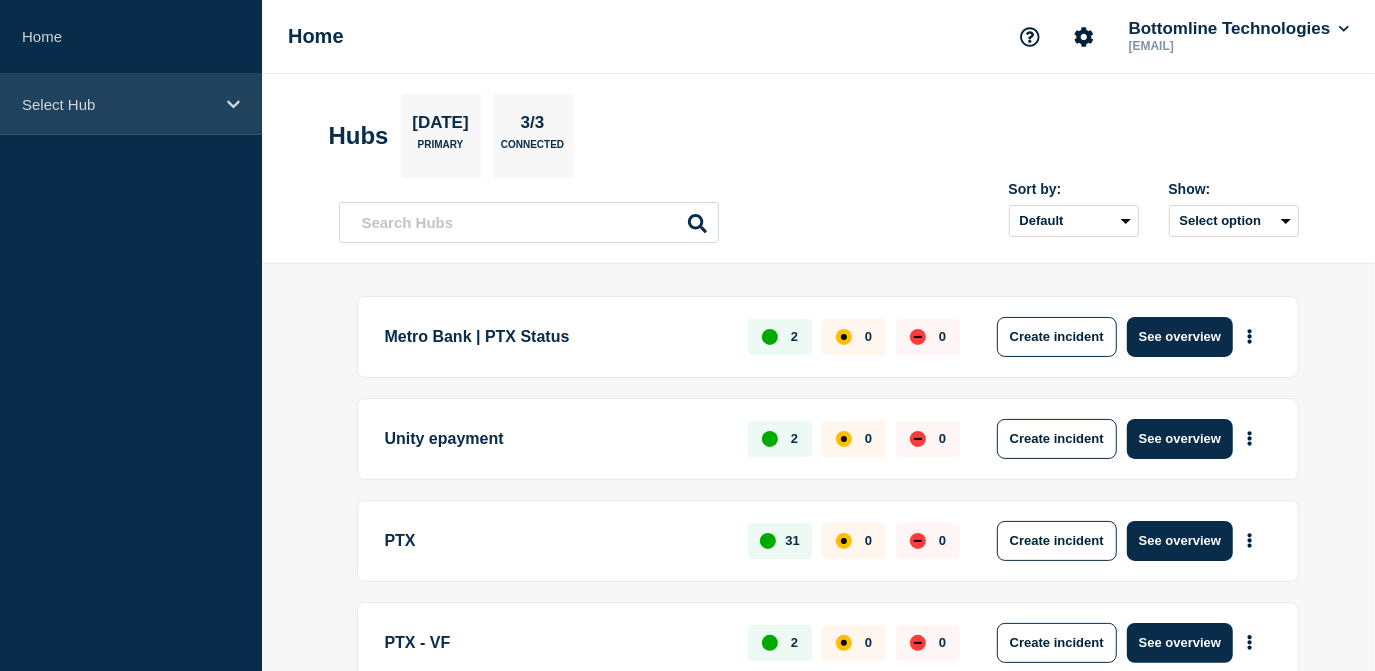 click on "Select Hub" at bounding box center (131, 104) 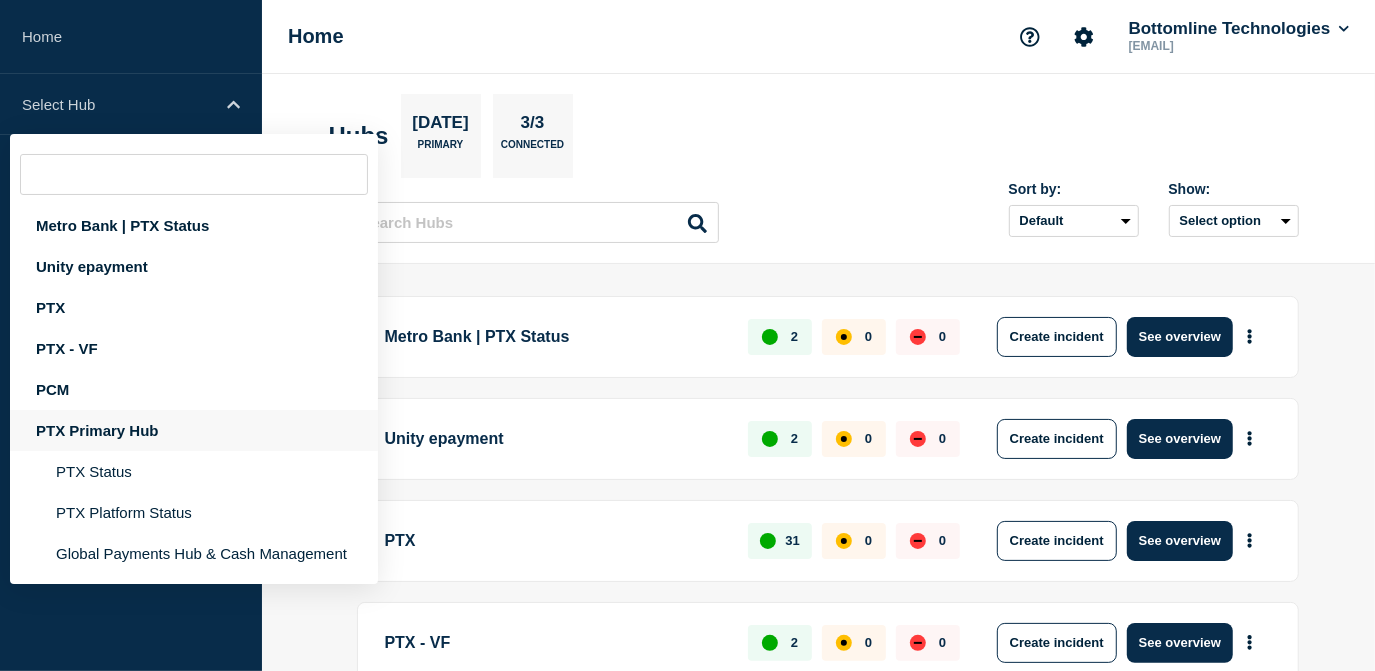 click on "PTX Primary Hub" at bounding box center (194, 430) 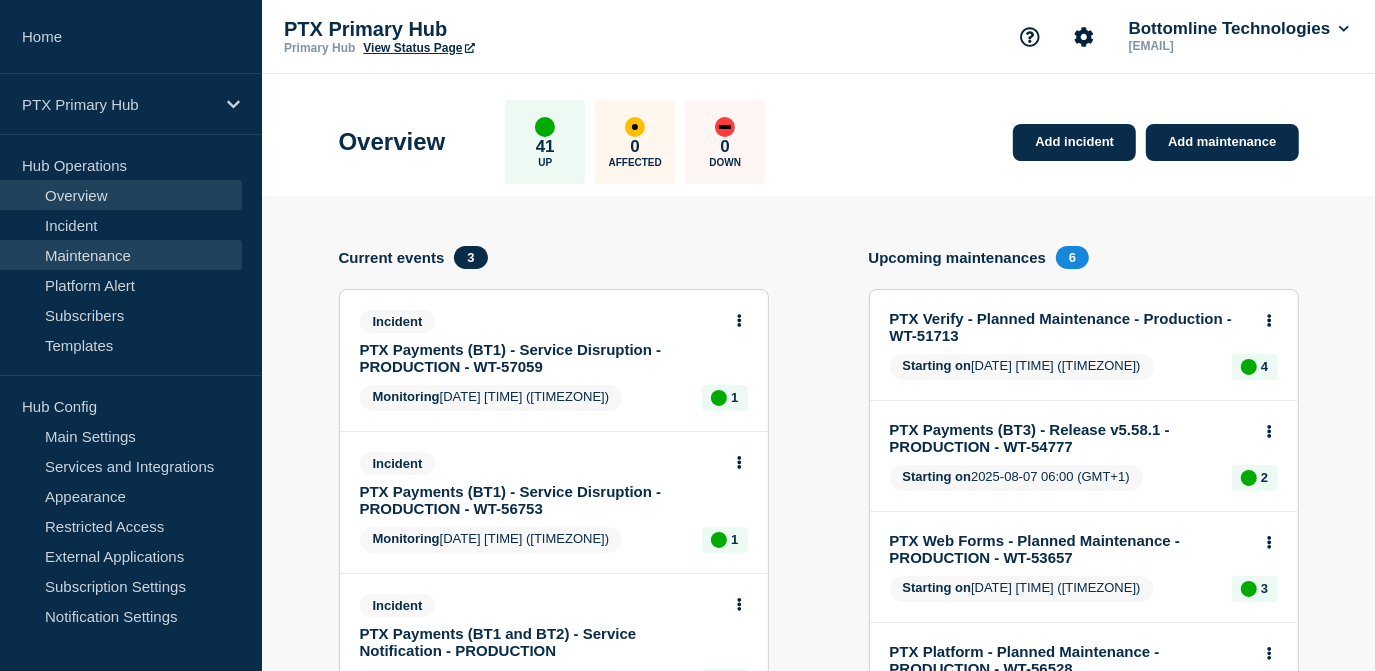 click on "Maintenance" at bounding box center (121, 255) 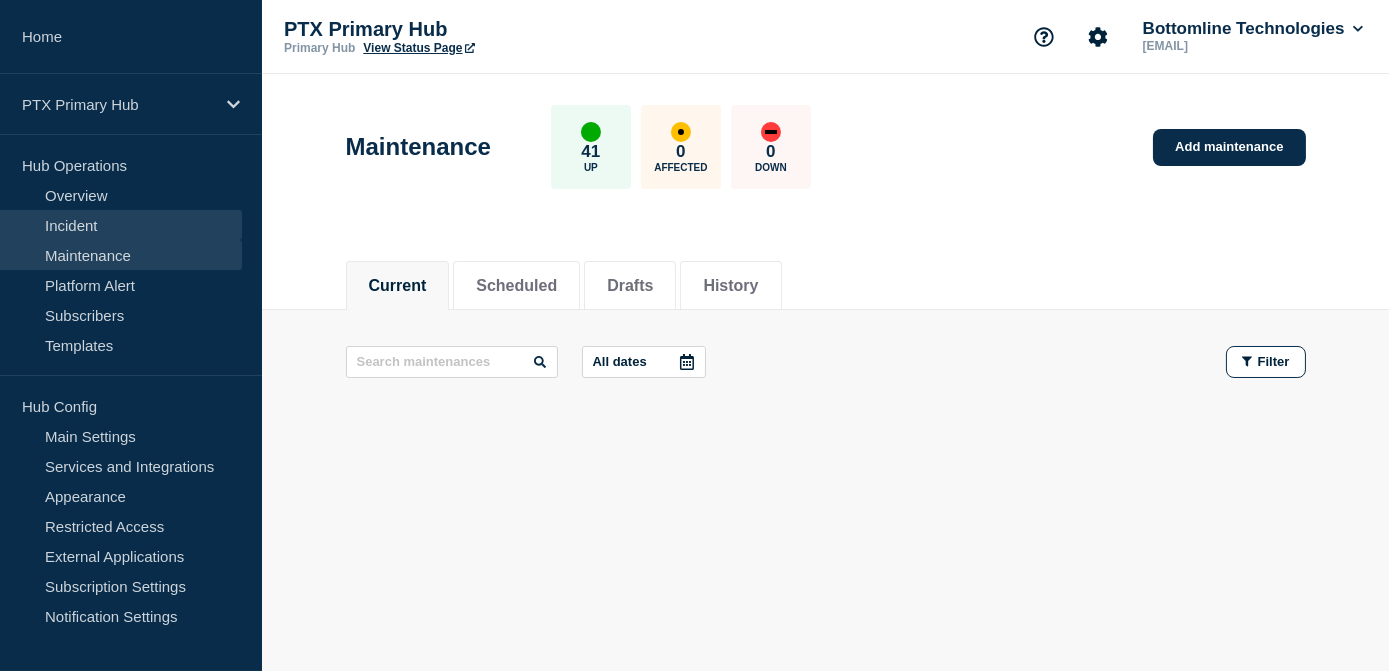 click on "Incident" at bounding box center [121, 225] 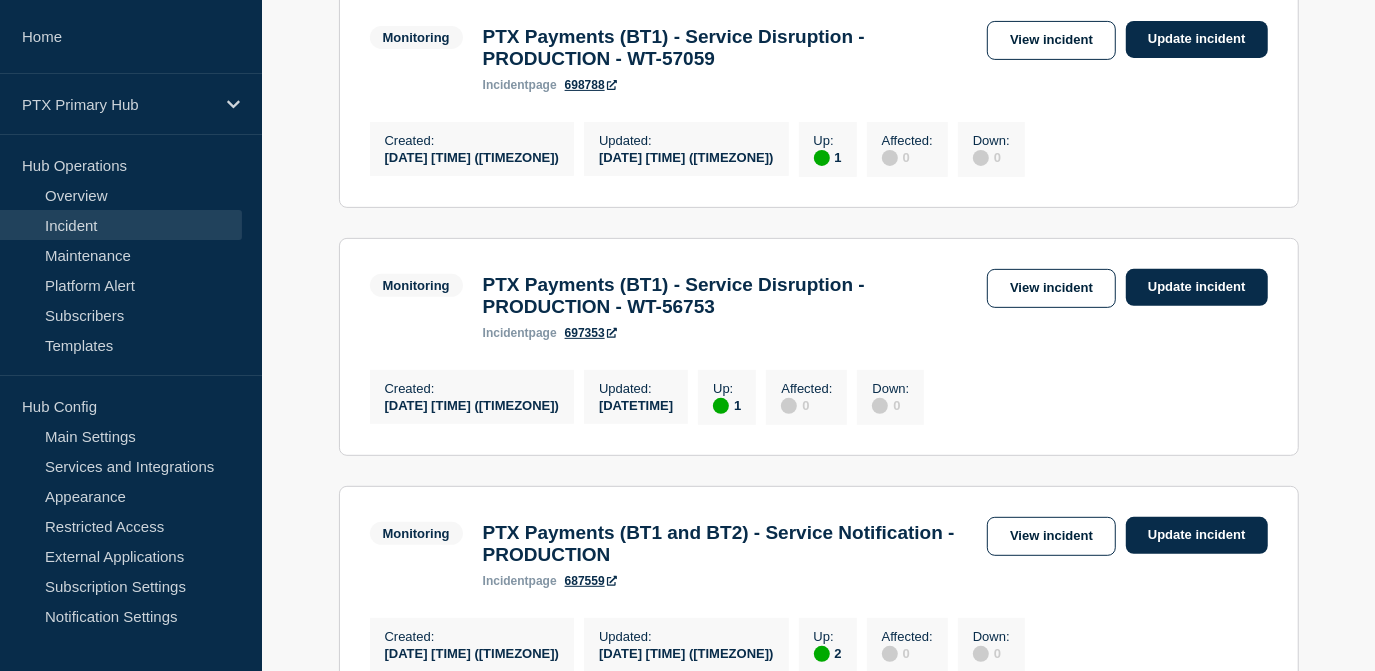 scroll, scrollTop: 363, scrollLeft: 0, axis: vertical 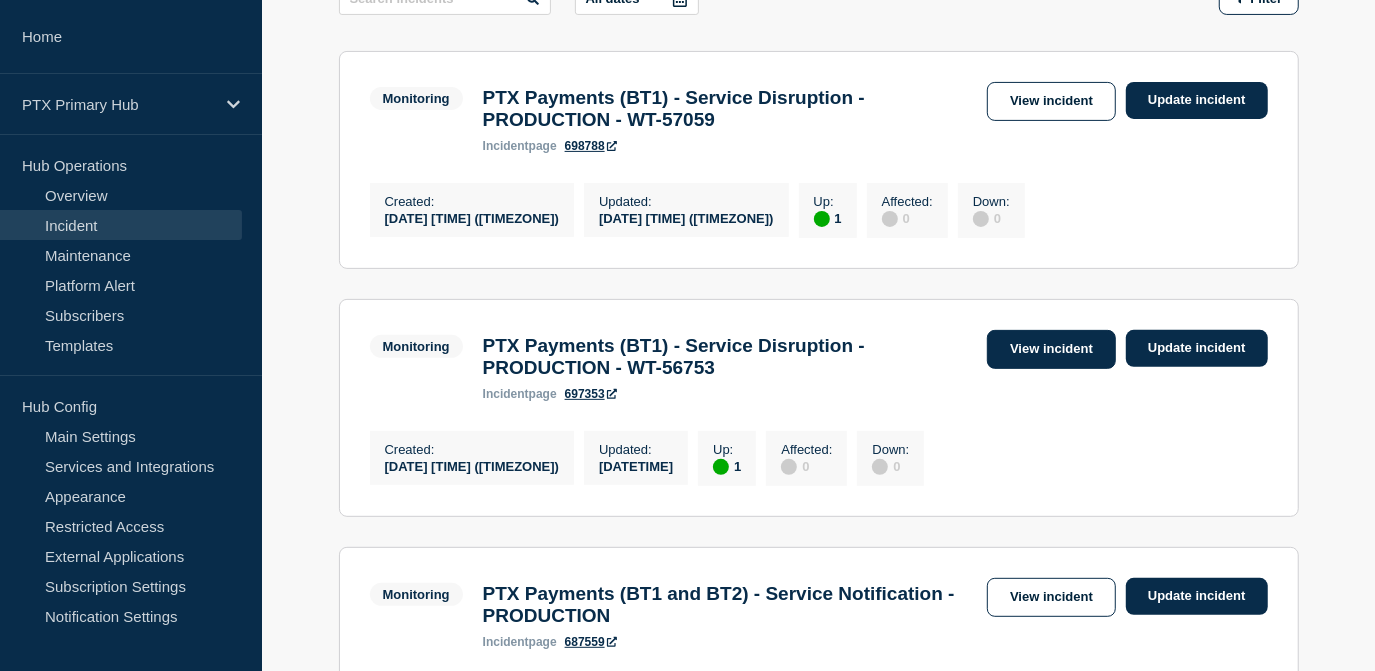 click on "View incident" at bounding box center (1051, 349) 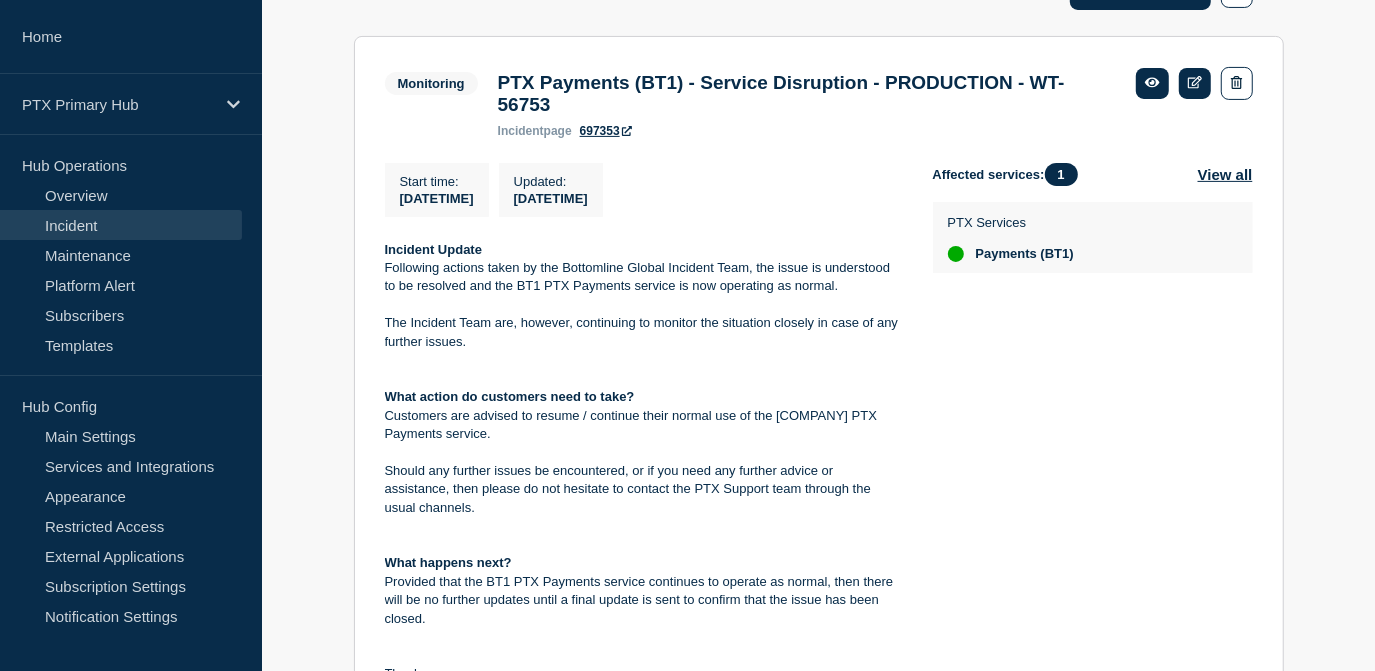scroll, scrollTop: 181, scrollLeft: 0, axis: vertical 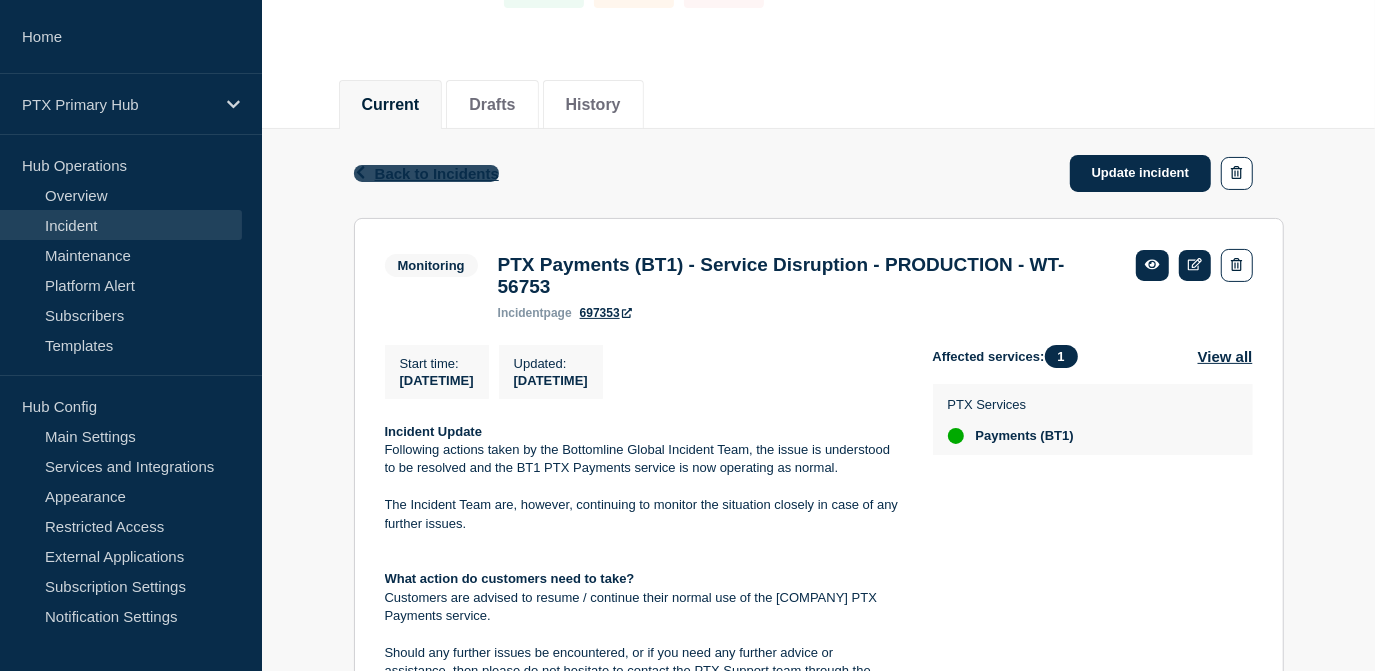 click on "Back to Incidents" 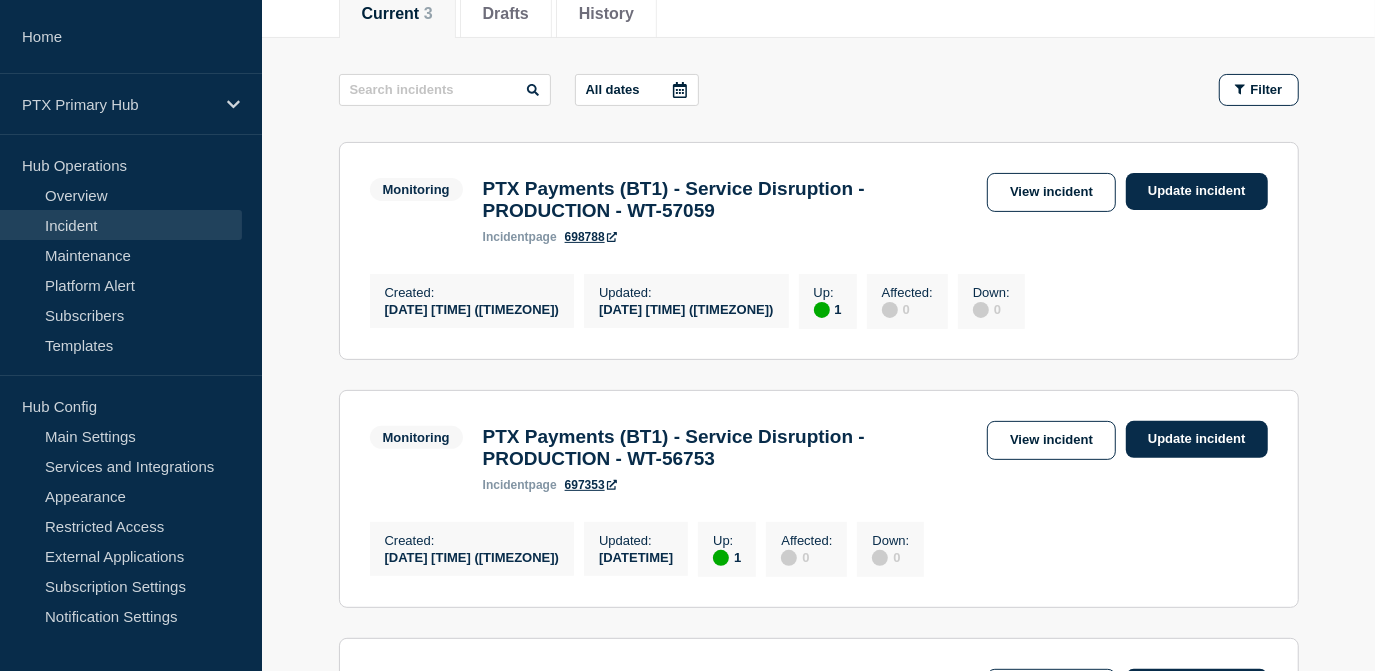 scroll, scrollTop: 363, scrollLeft: 0, axis: vertical 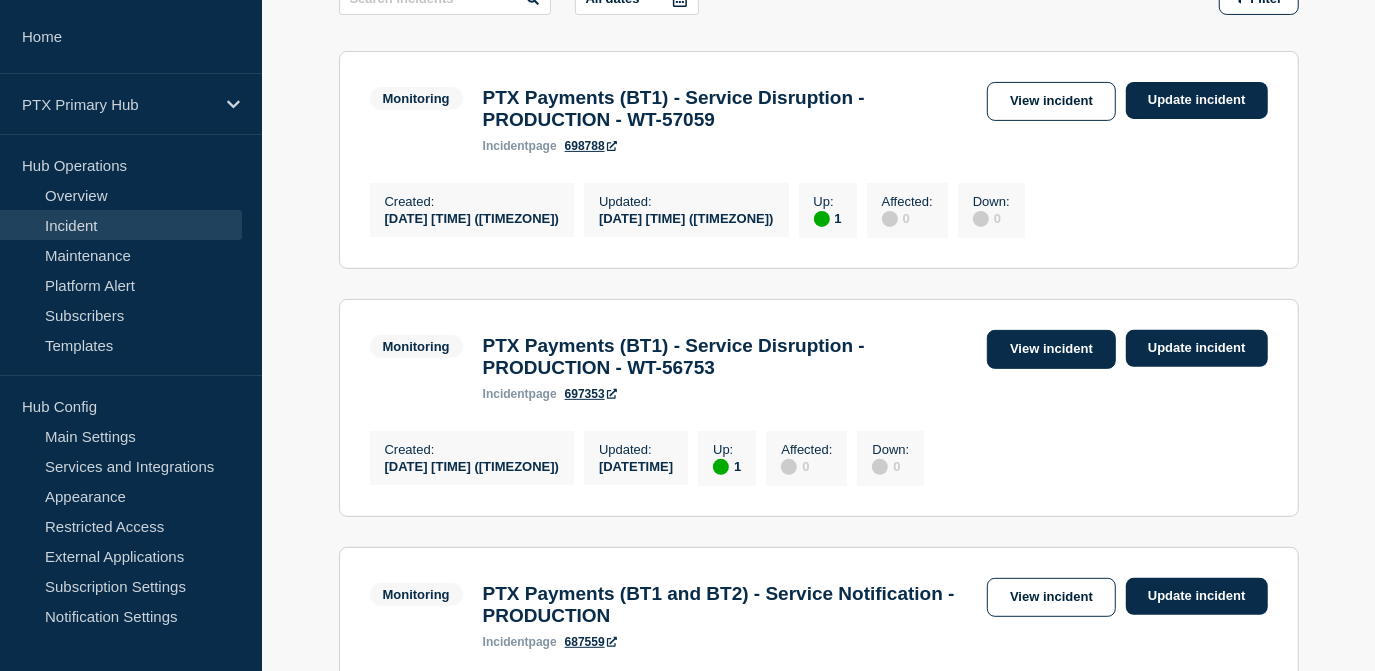 click on "View incident" at bounding box center [1051, 349] 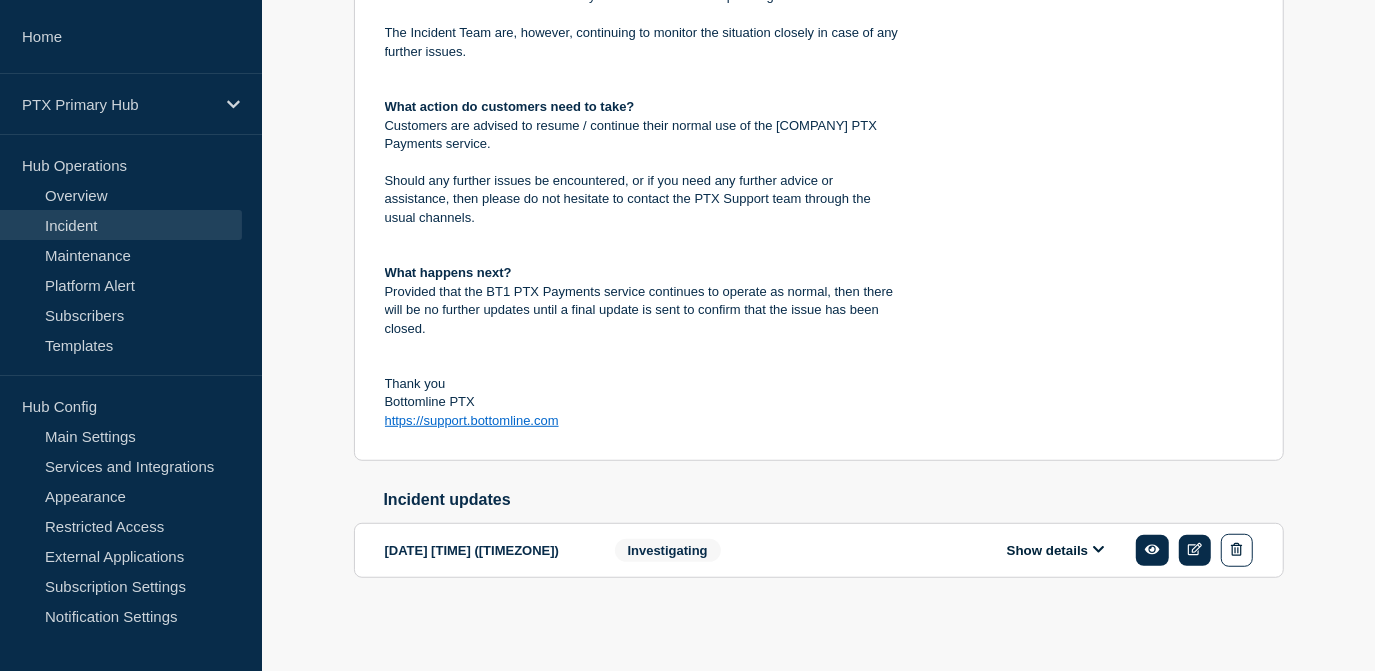 scroll, scrollTop: 669, scrollLeft: 0, axis: vertical 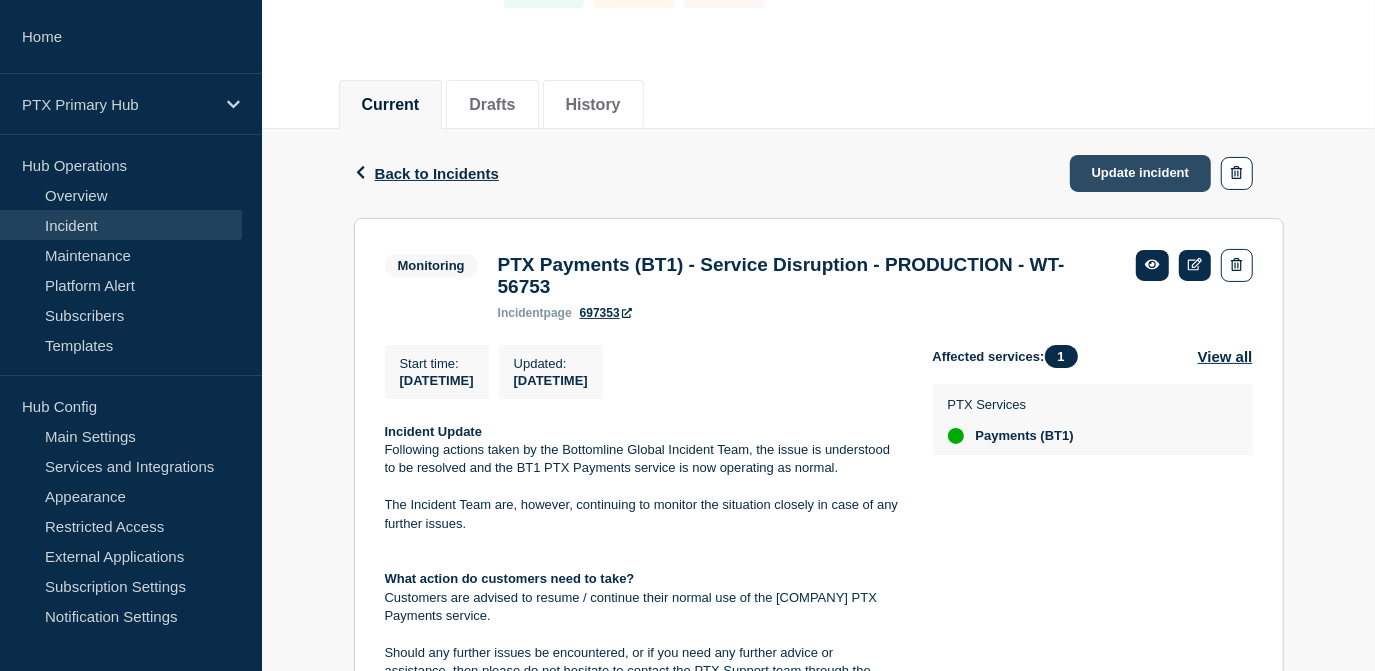 click on "Update incident" 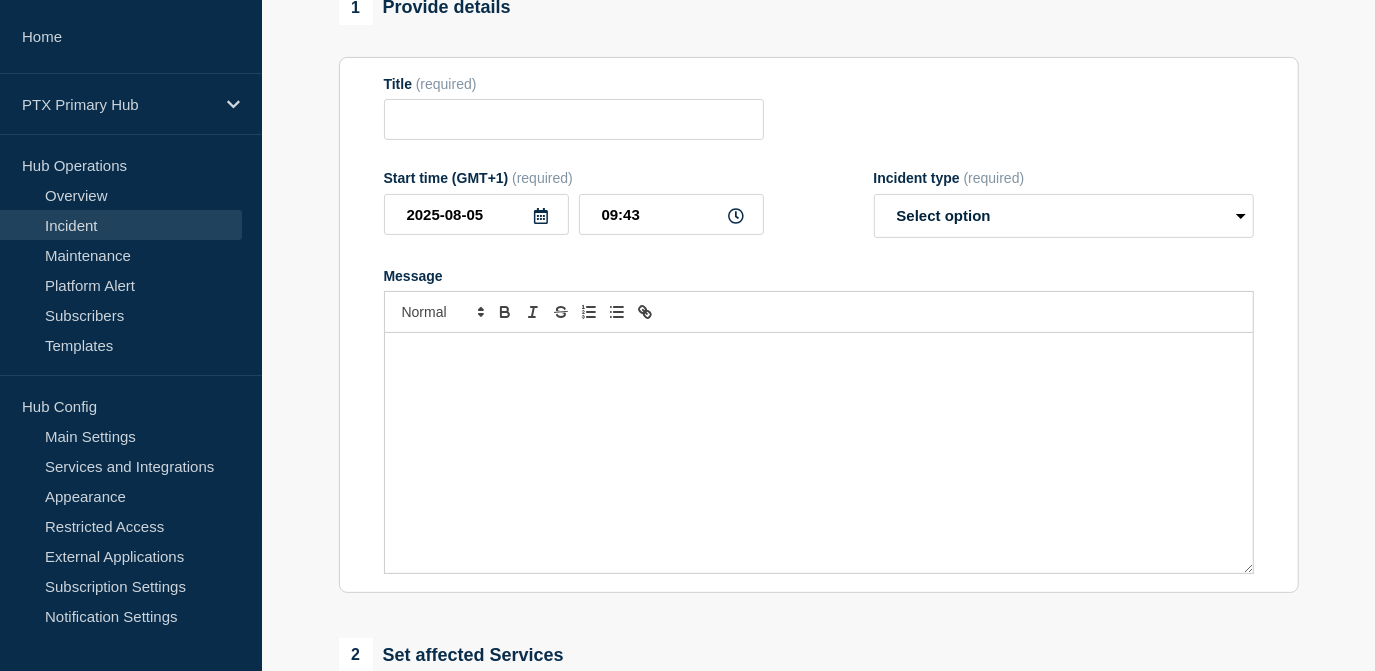type on "PTX Payments (BT1) - Service Disruption - PRODUCTION - WT-56753" 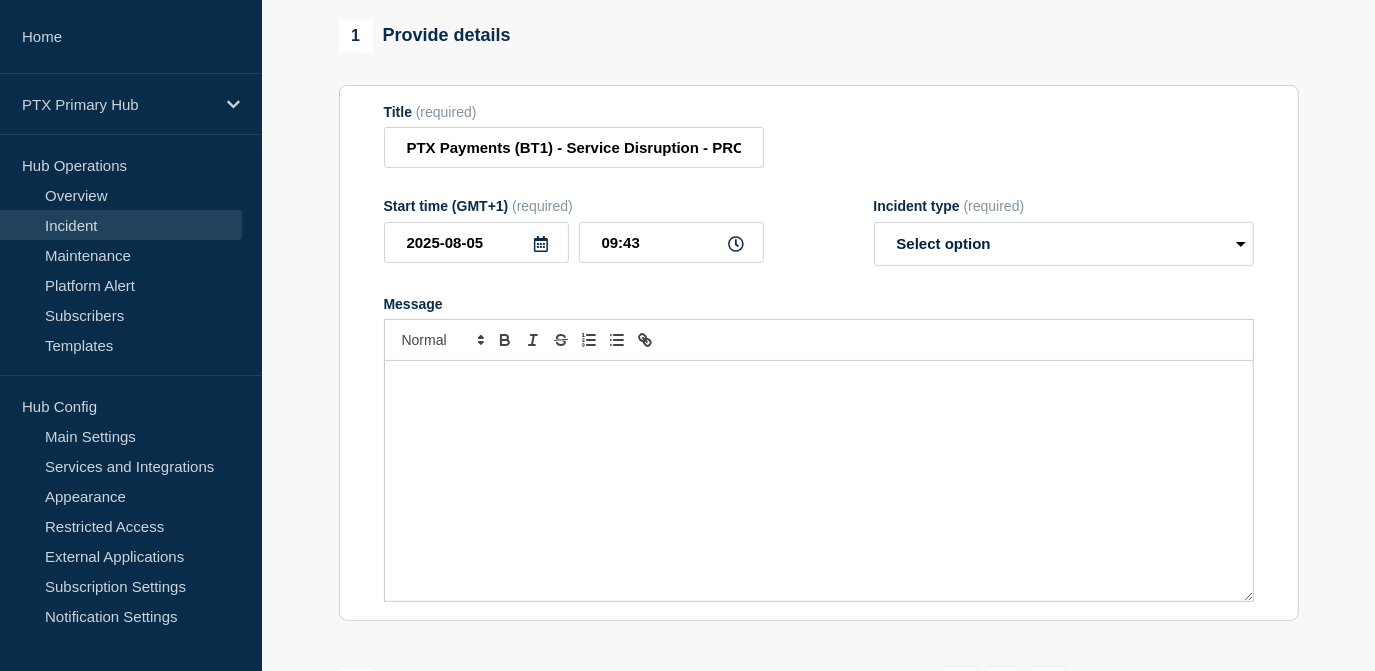 click at bounding box center (819, 481) 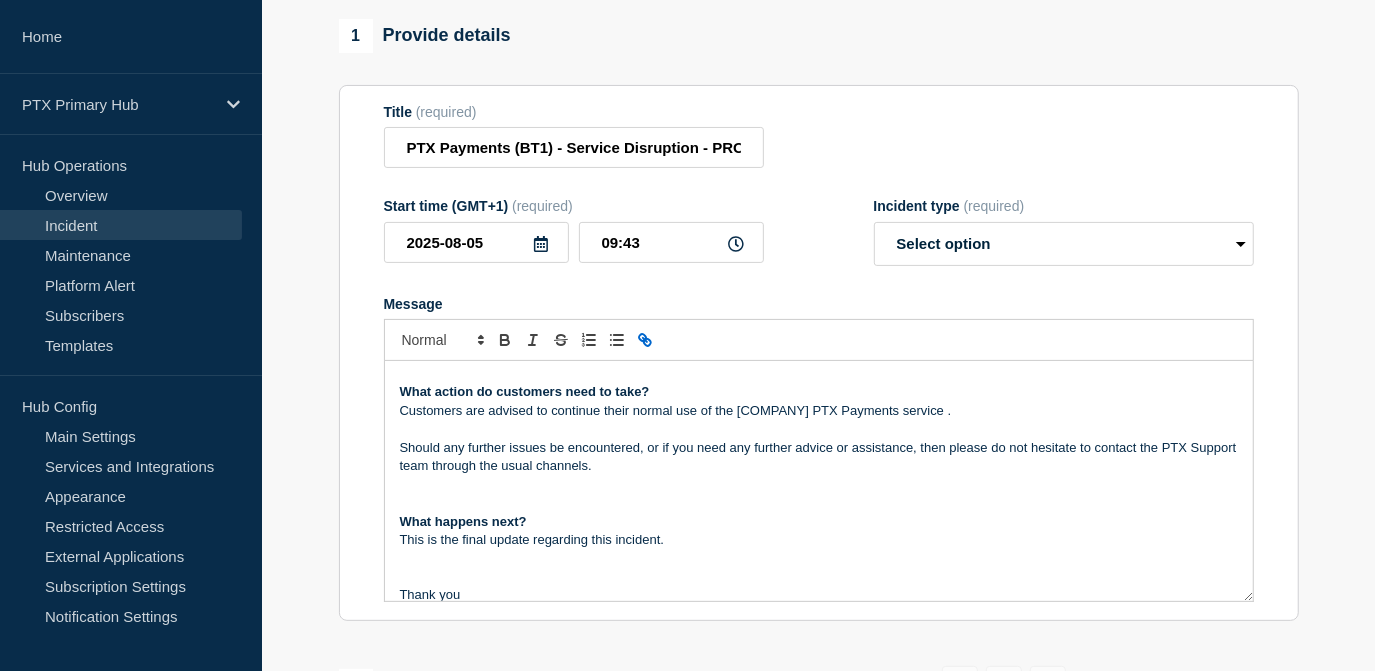 scroll, scrollTop: 0, scrollLeft: 0, axis: both 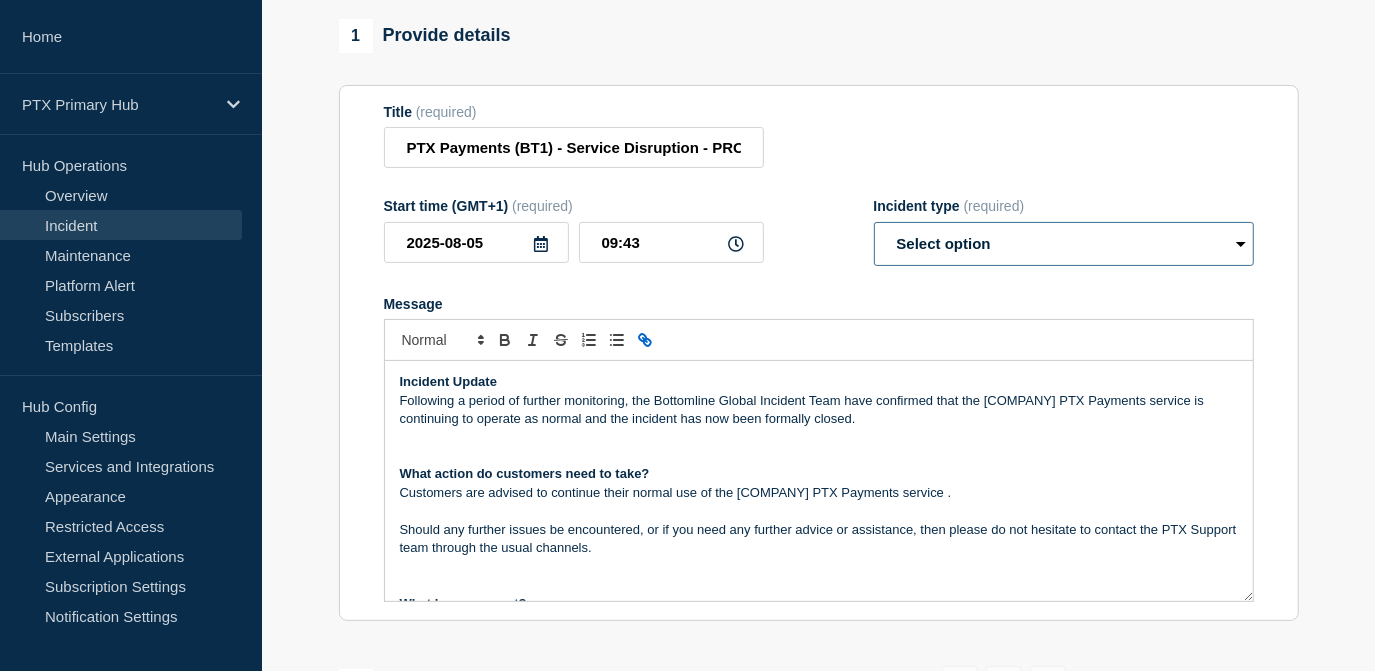 click on "Select option Investigating Identified Monitoring Resolved" at bounding box center [1064, 244] 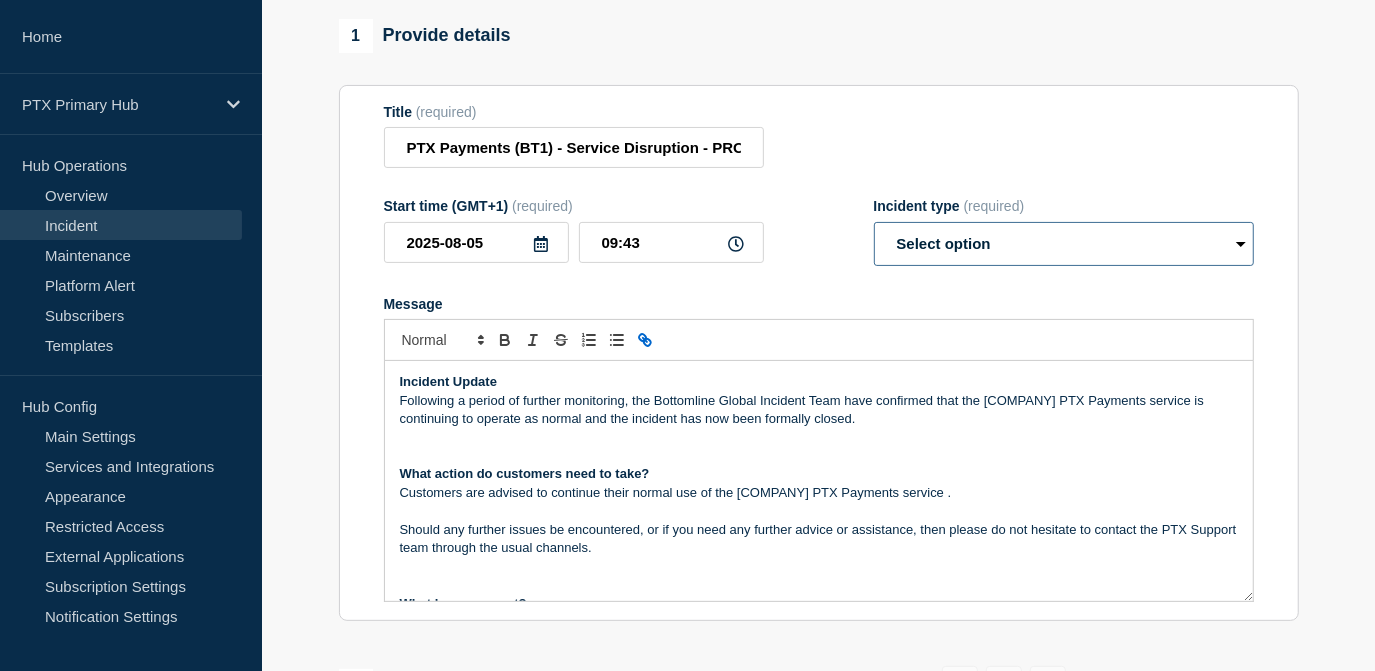 select on "resolved" 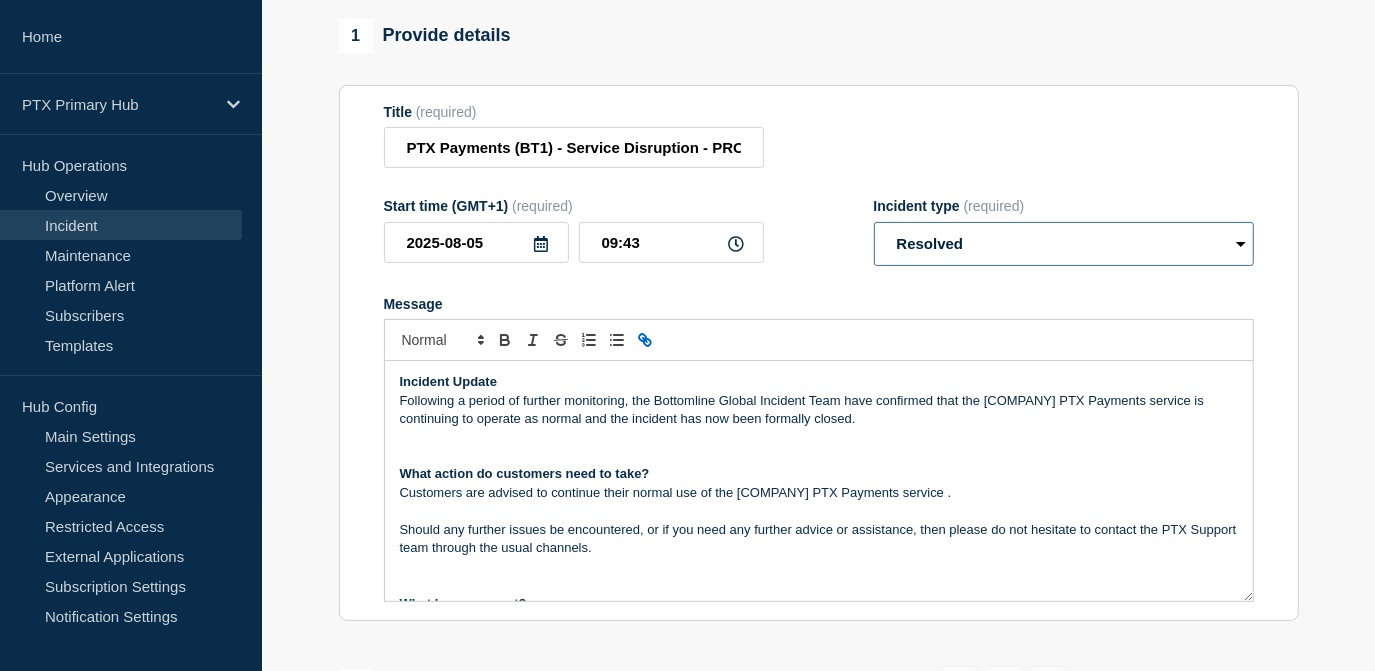 click on "Select option Investigating Identified Monitoring Resolved" at bounding box center [1064, 244] 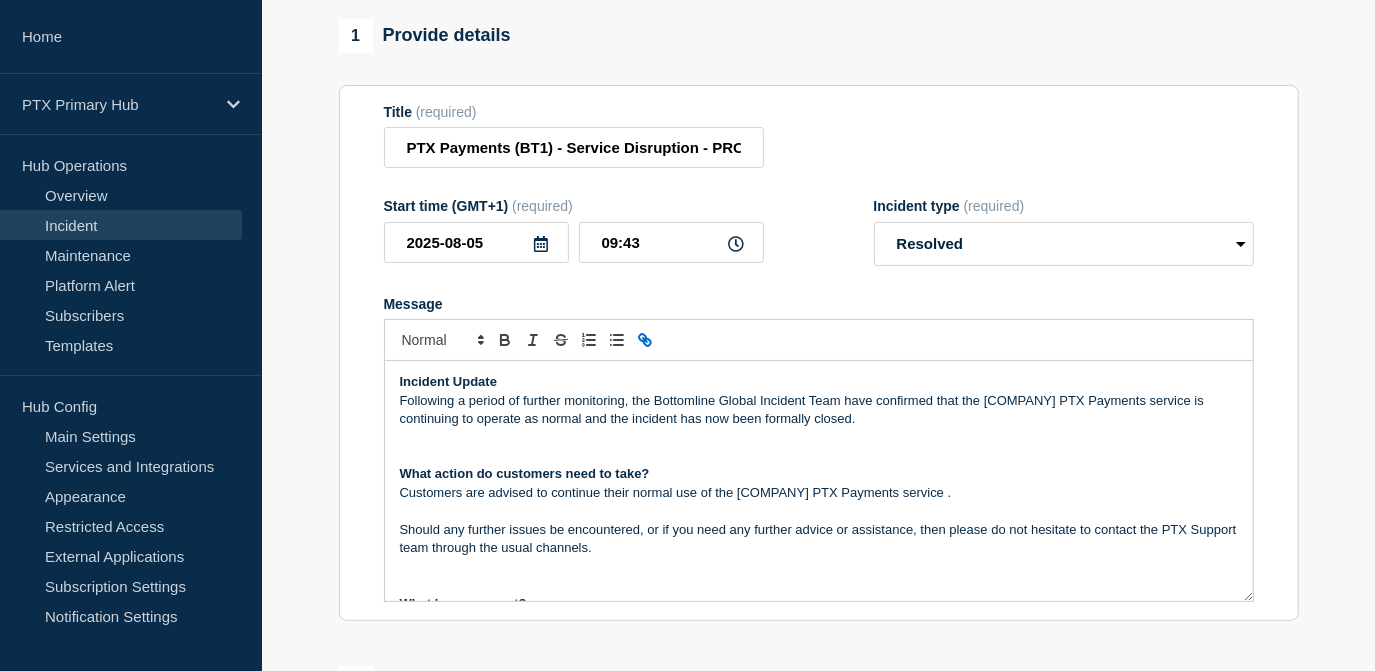 click 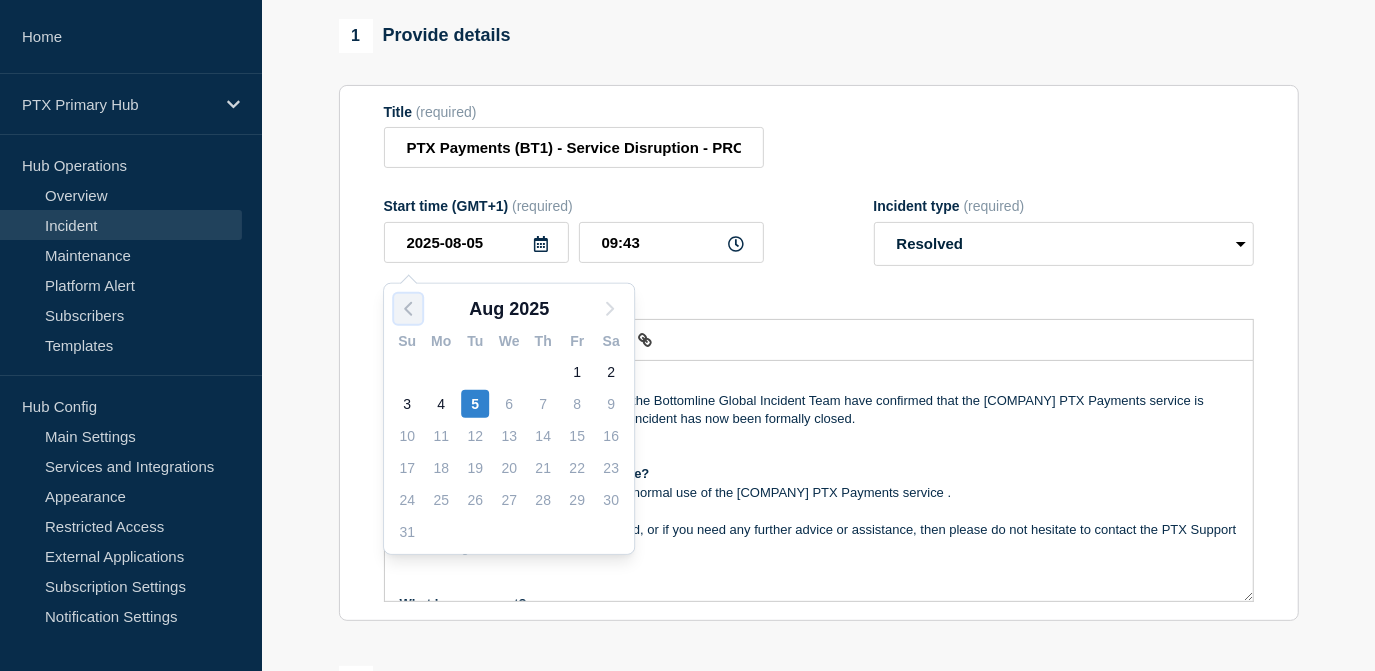 click 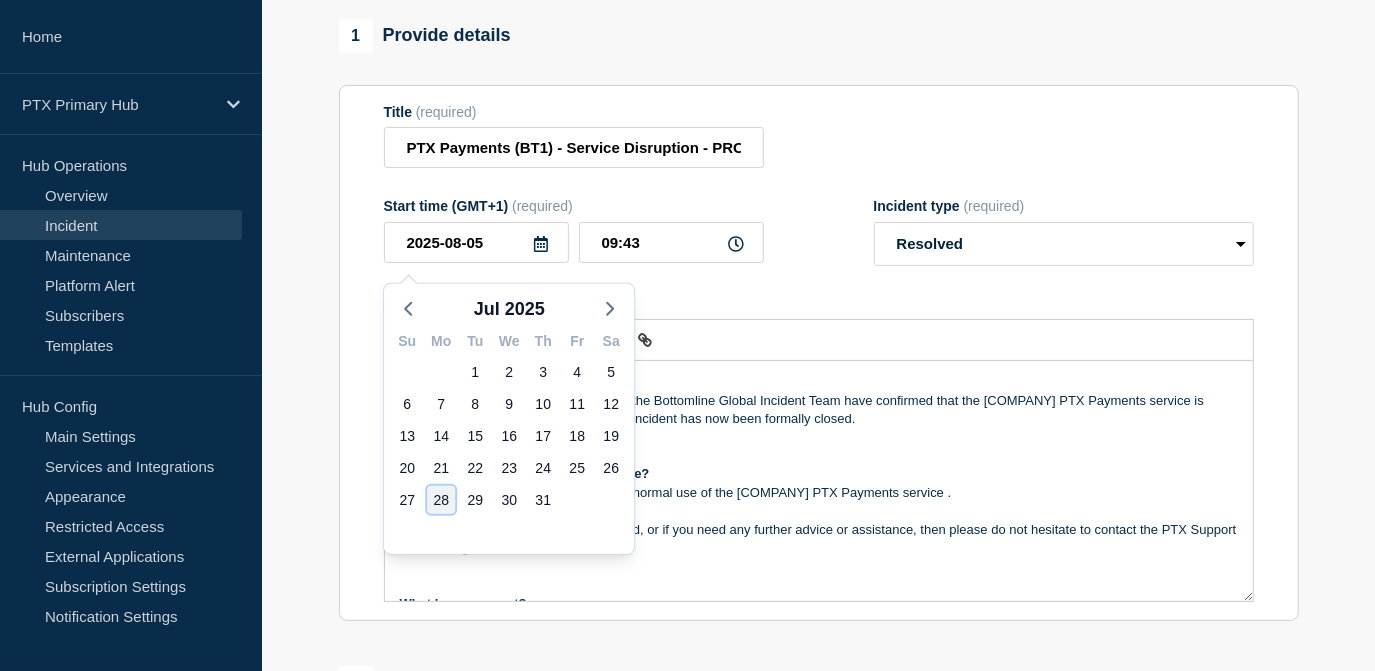 click on "28" 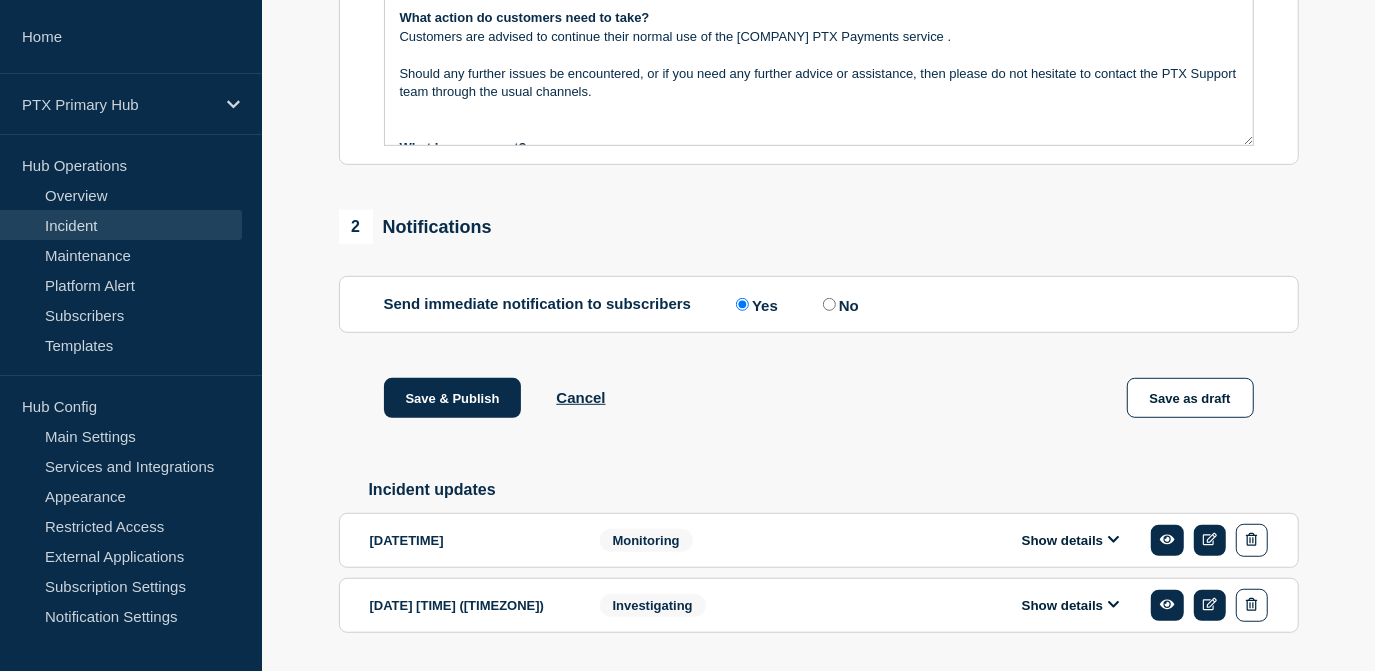 scroll, scrollTop: 703, scrollLeft: 0, axis: vertical 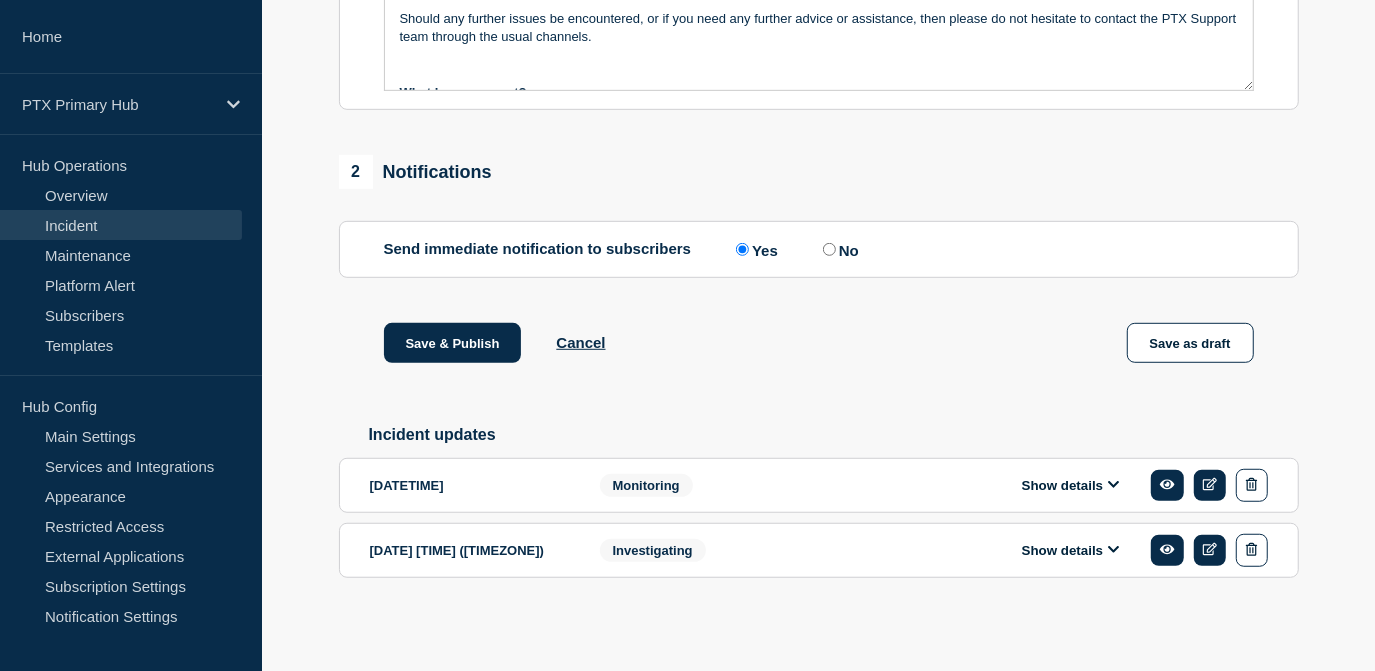 click on "No" at bounding box center [829, 249] 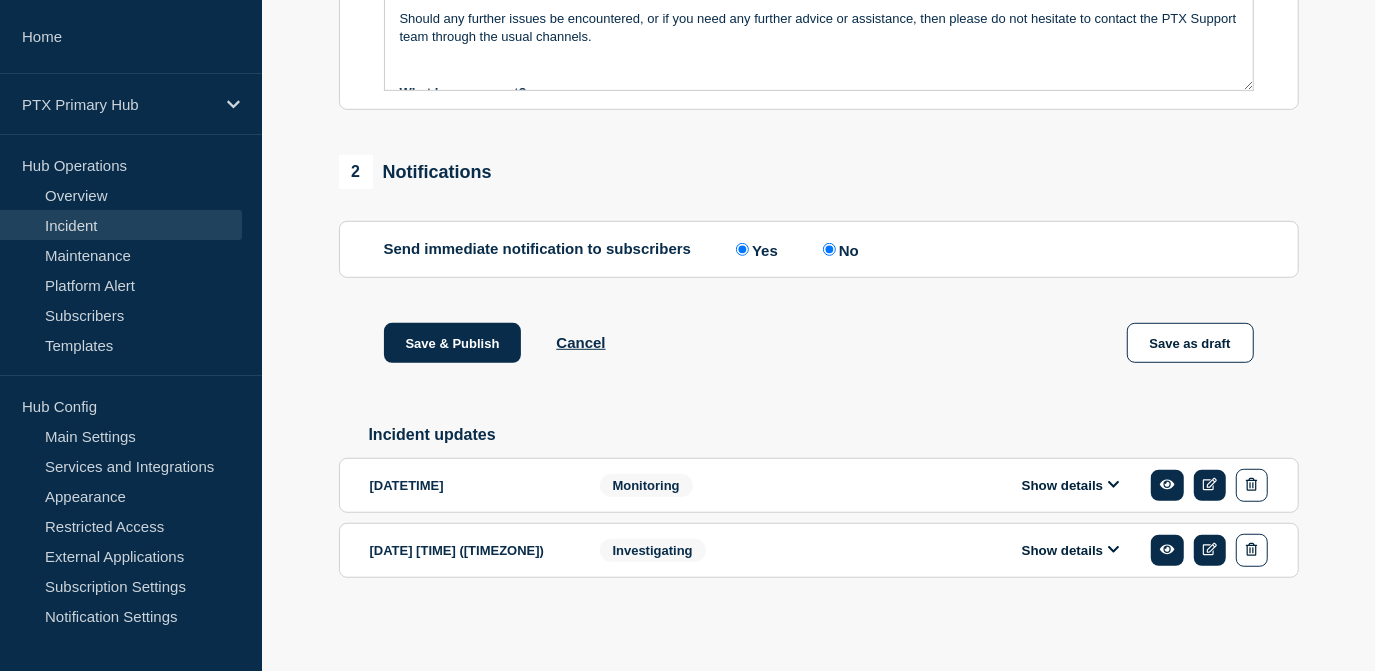 radio on "false" 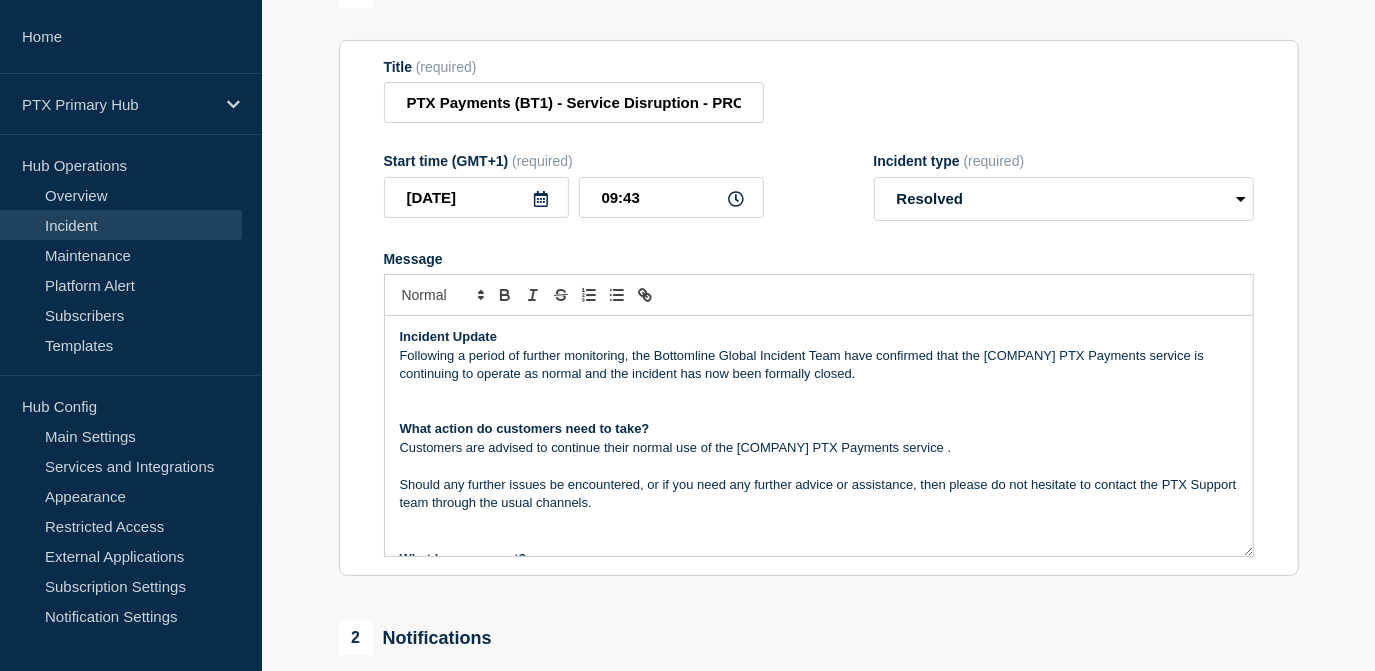 scroll, scrollTop: 248, scrollLeft: 0, axis: vertical 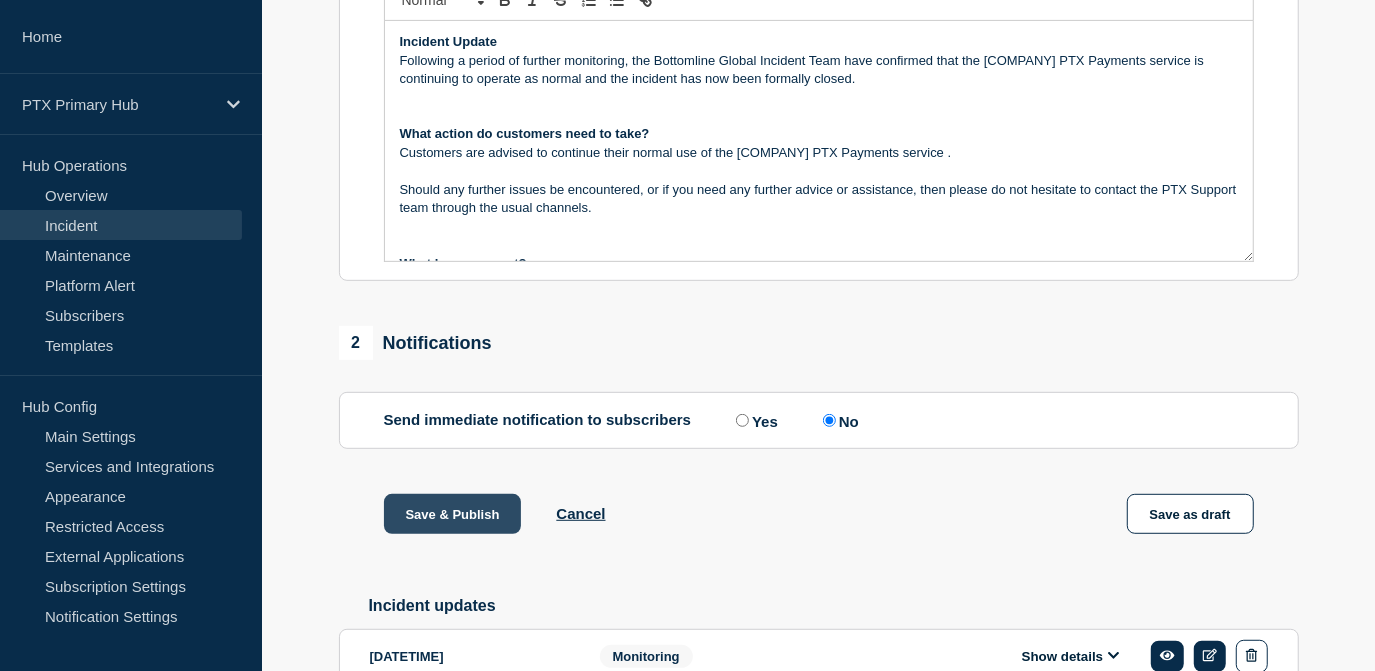 click on "Save & Publish" at bounding box center [453, 514] 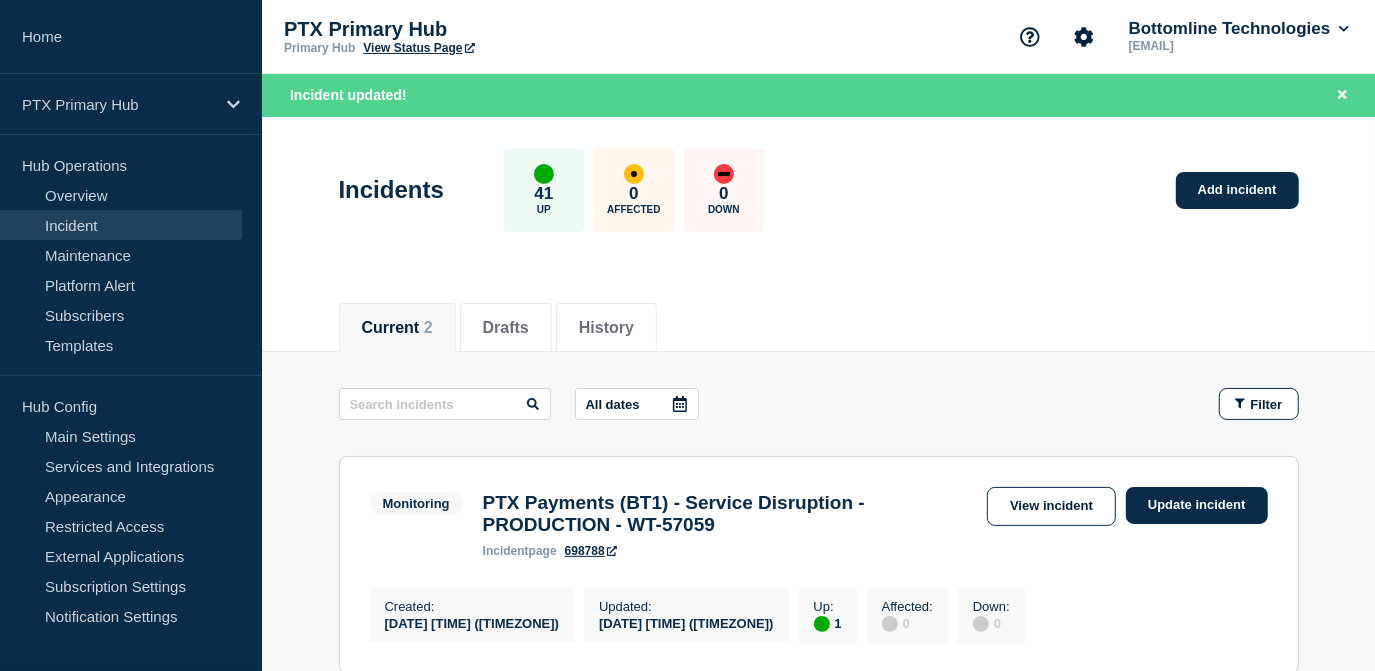 scroll, scrollTop: 272, scrollLeft: 0, axis: vertical 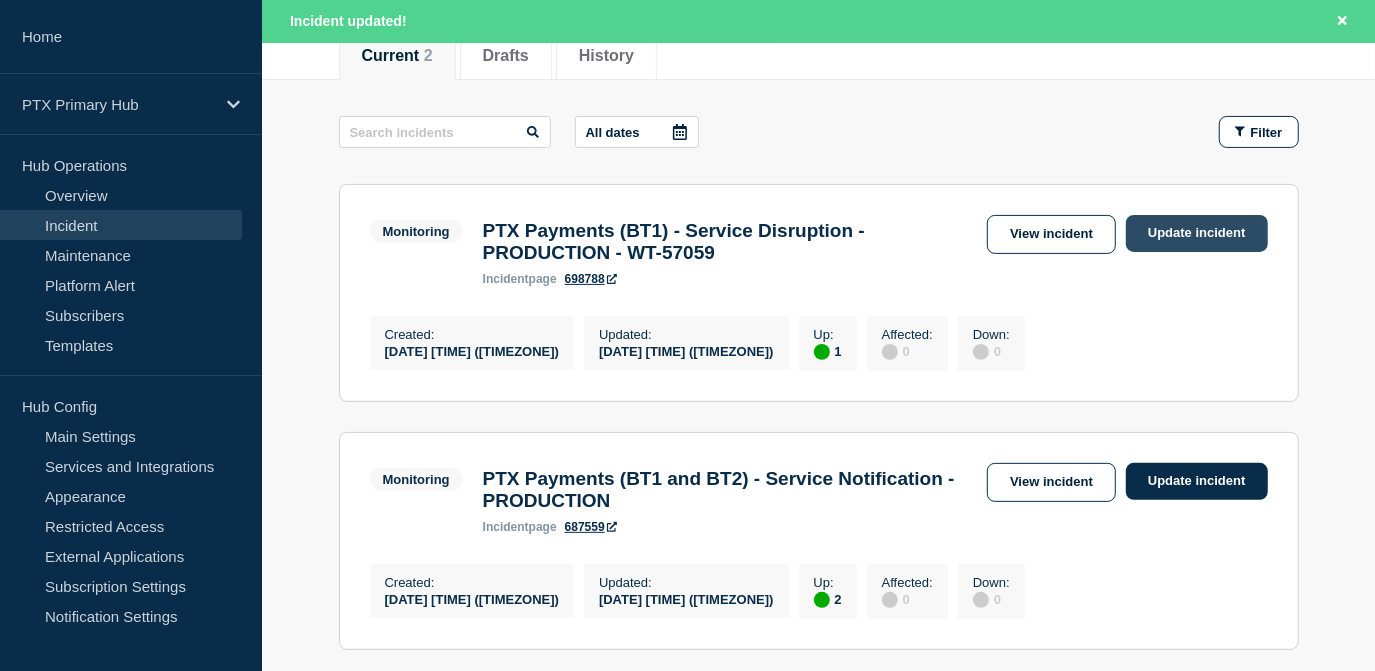click on "Update incident" at bounding box center [1197, 233] 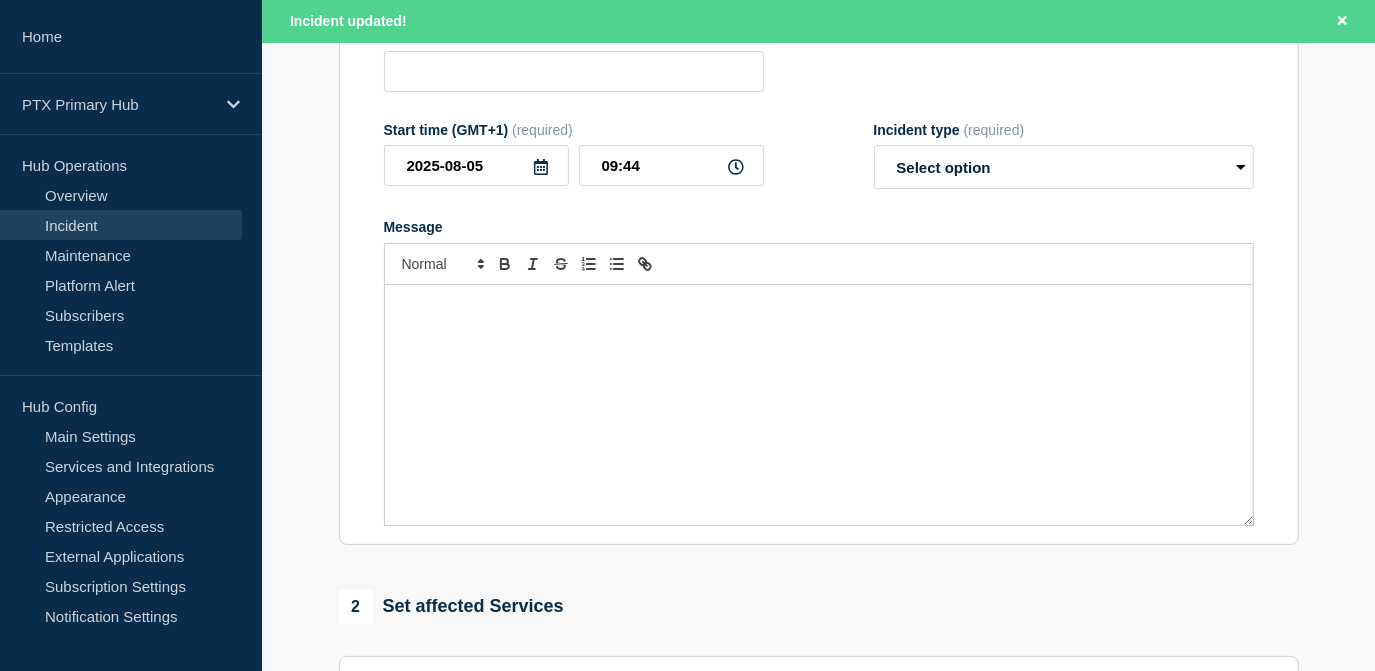 type on "PTX Payments (BT1) - Service Disruption - PRODUCTION - WT-57059" 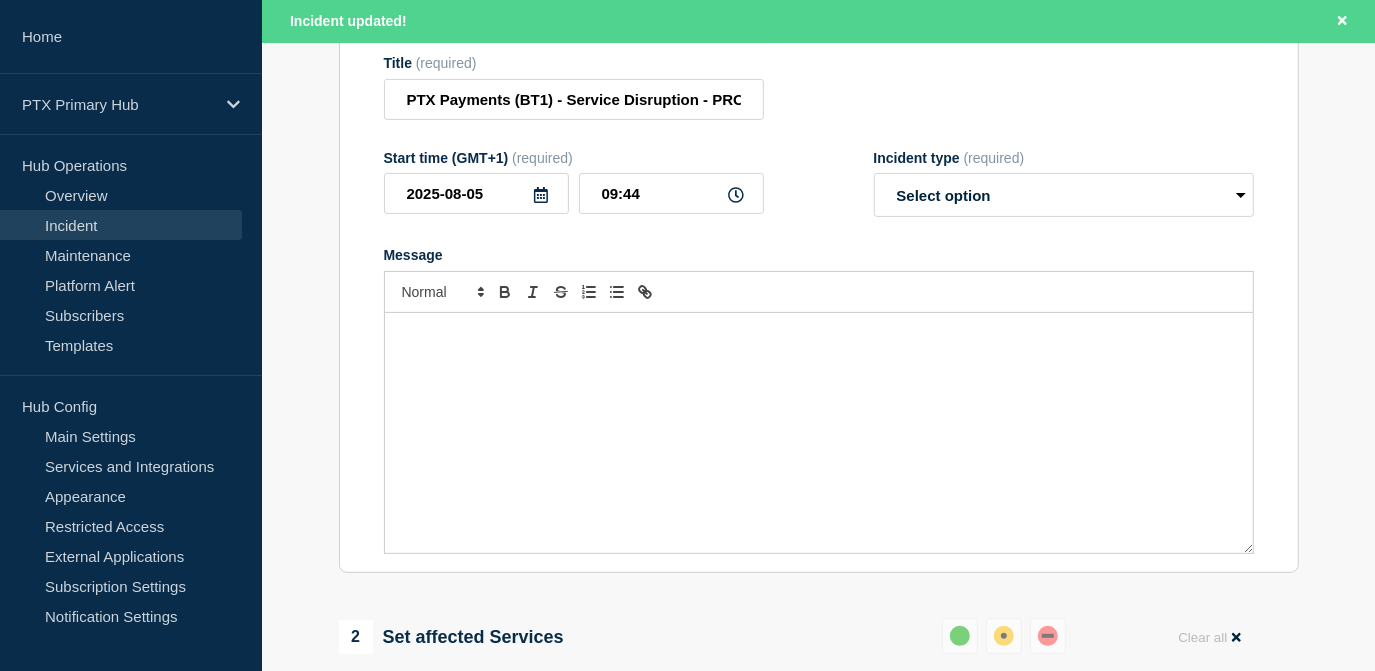 click at bounding box center (819, 433) 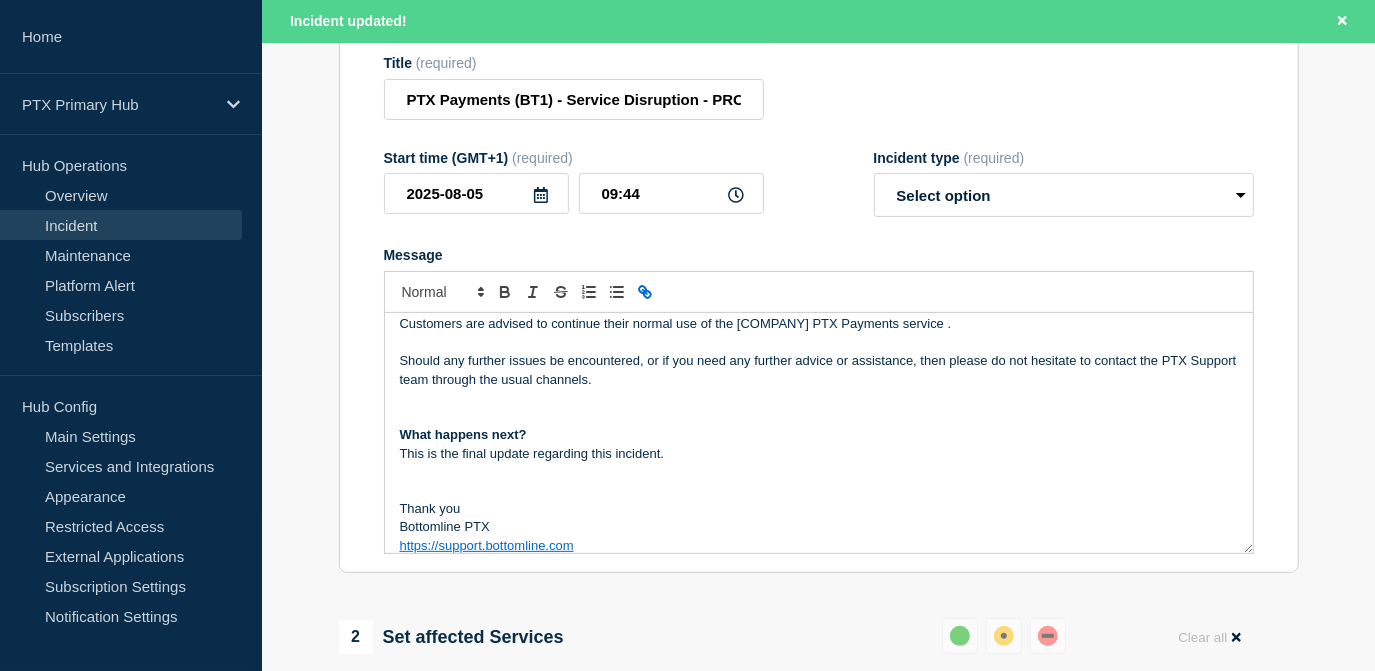 scroll, scrollTop: 0, scrollLeft: 0, axis: both 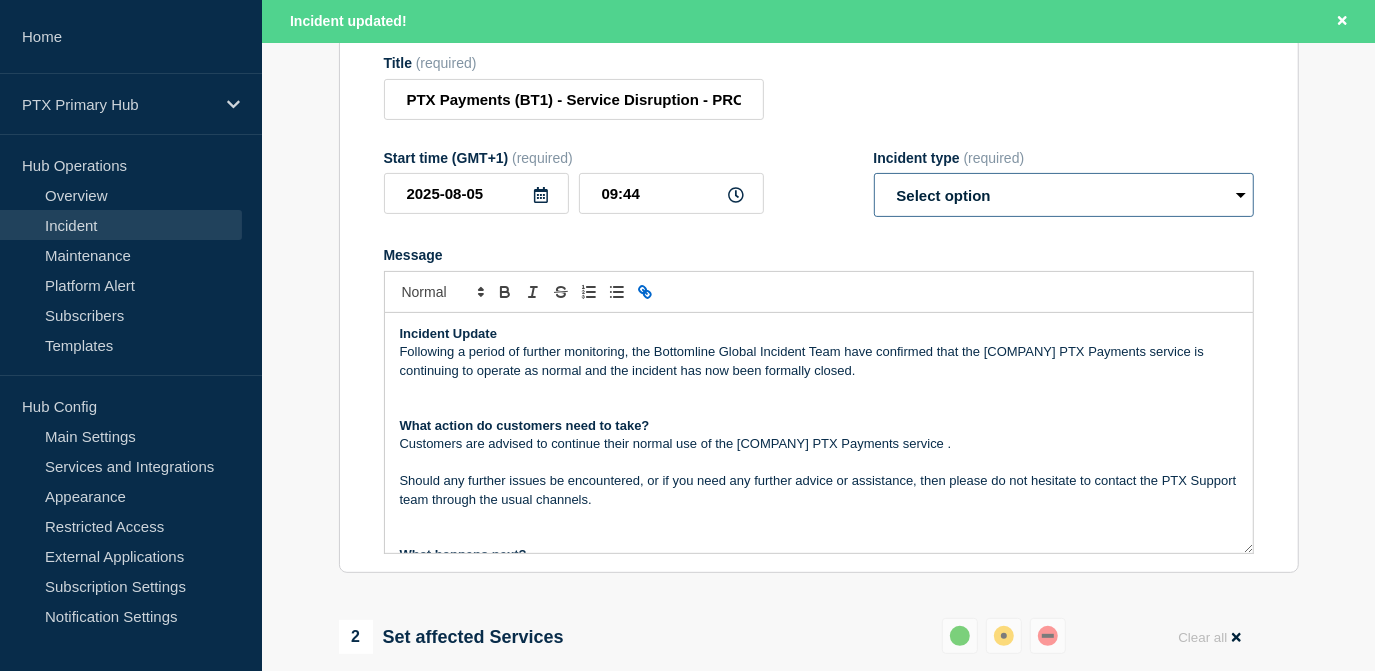 click on "Select option Investigating Identified Monitoring Resolved" at bounding box center [1064, 195] 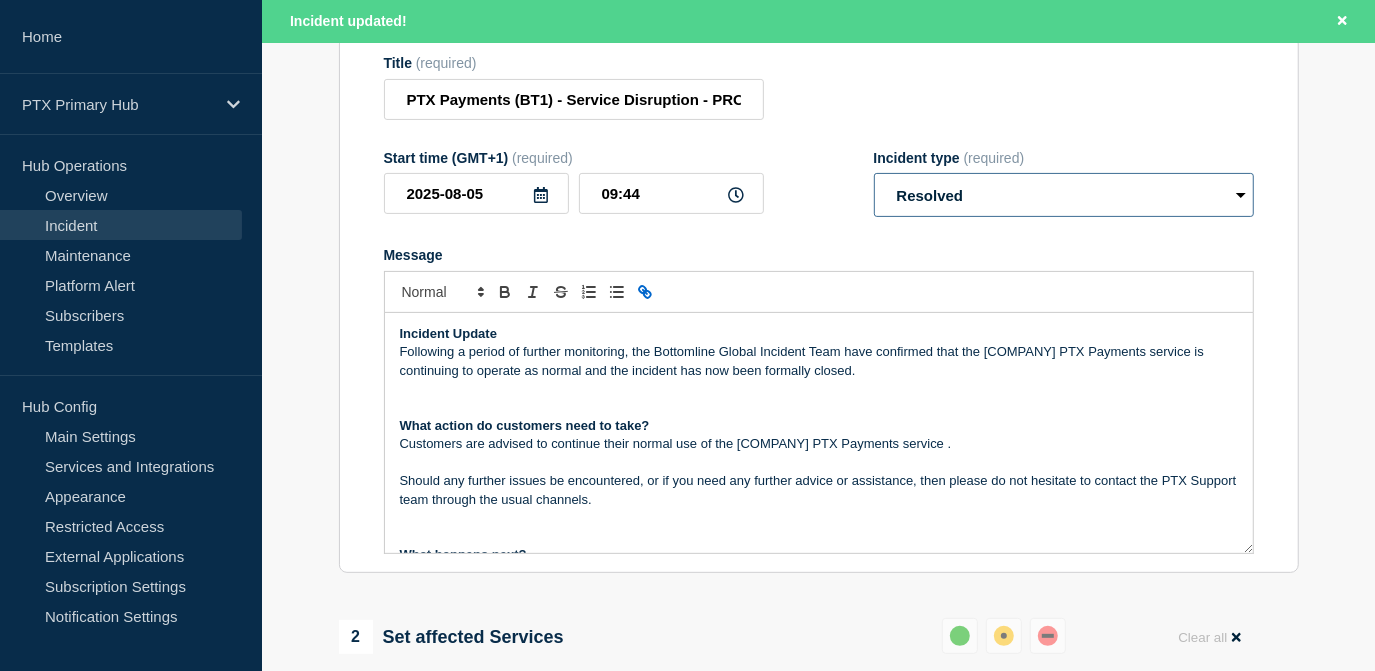 click on "Select option Investigating Identified Monitoring Resolved" at bounding box center (1064, 195) 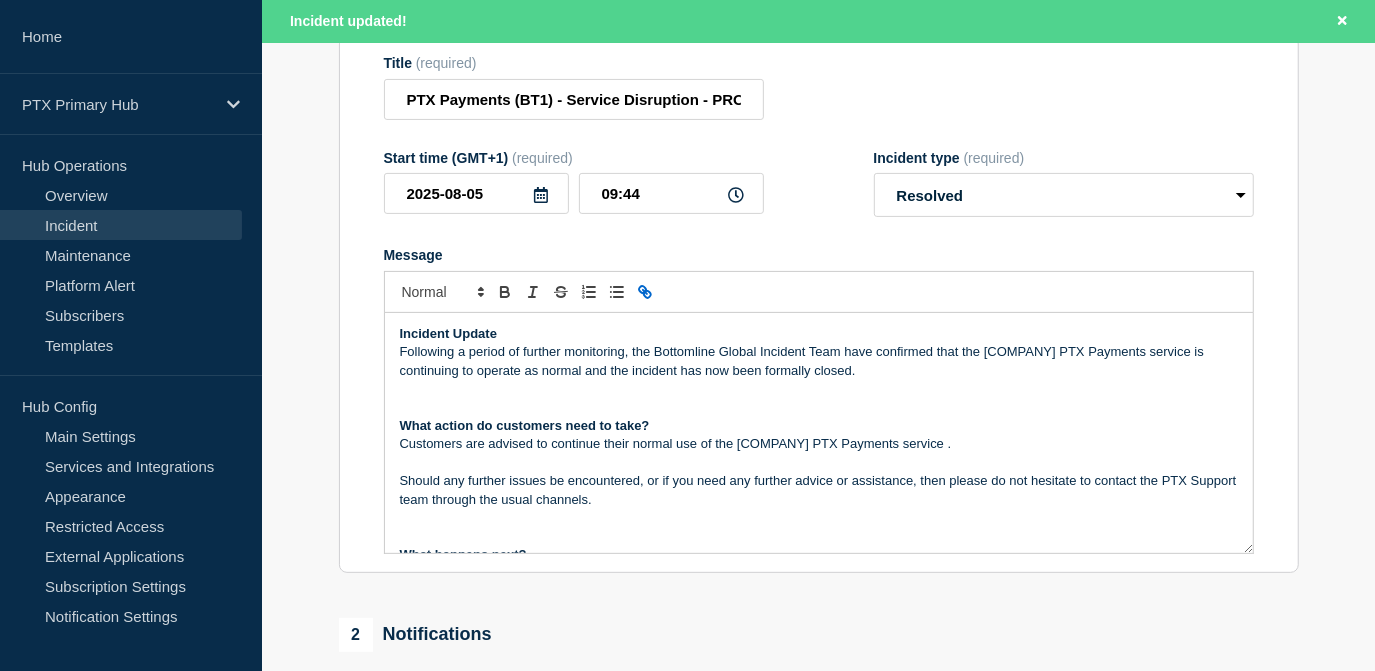 click 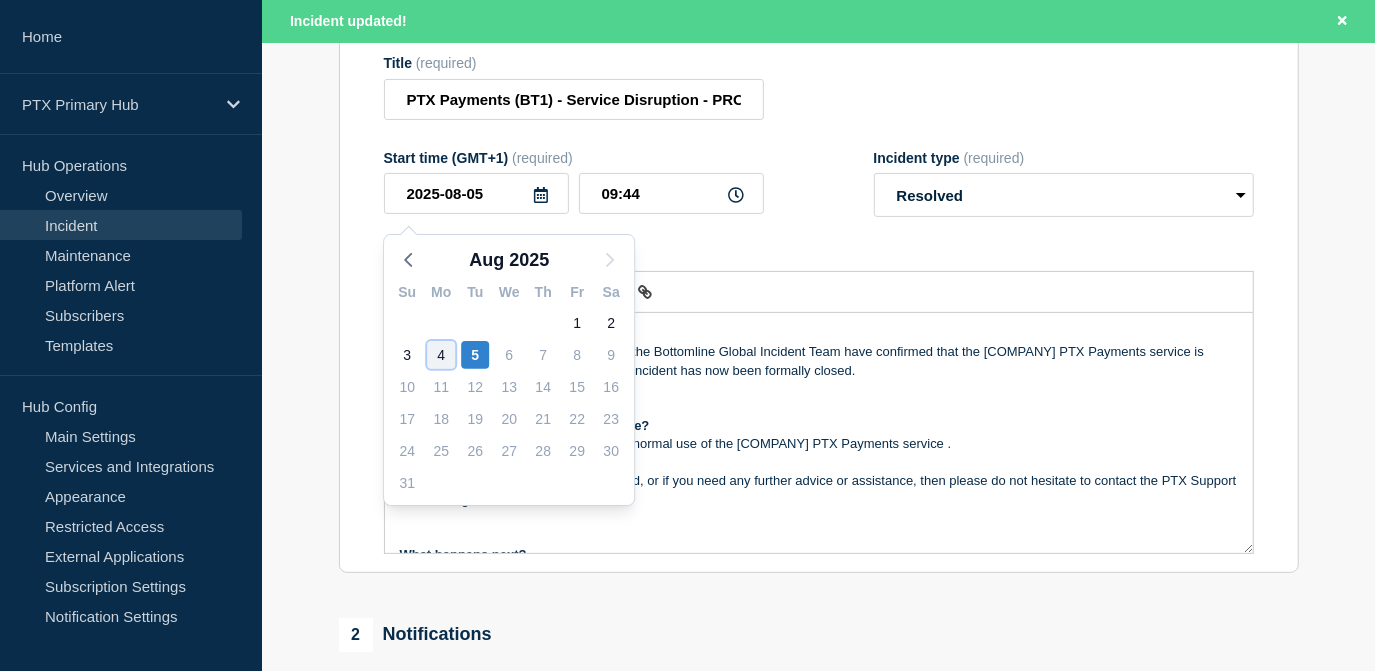 click on "4" 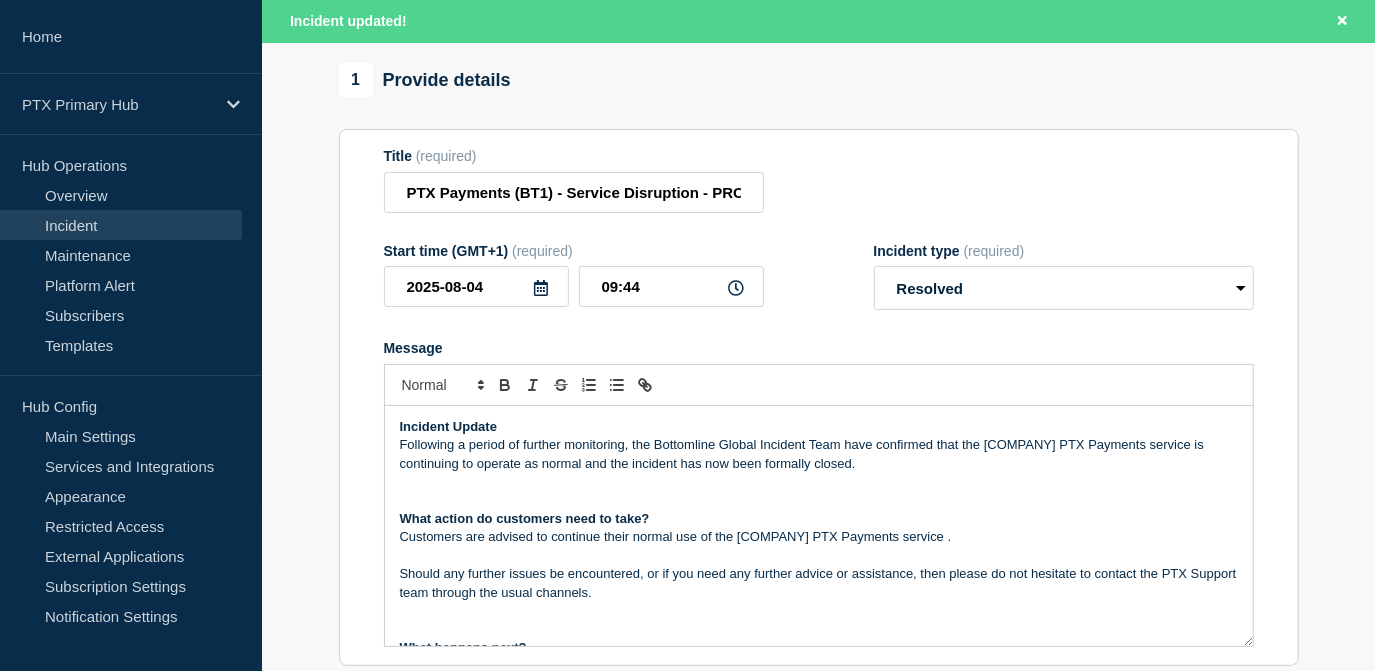 scroll, scrollTop: 181, scrollLeft: 0, axis: vertical 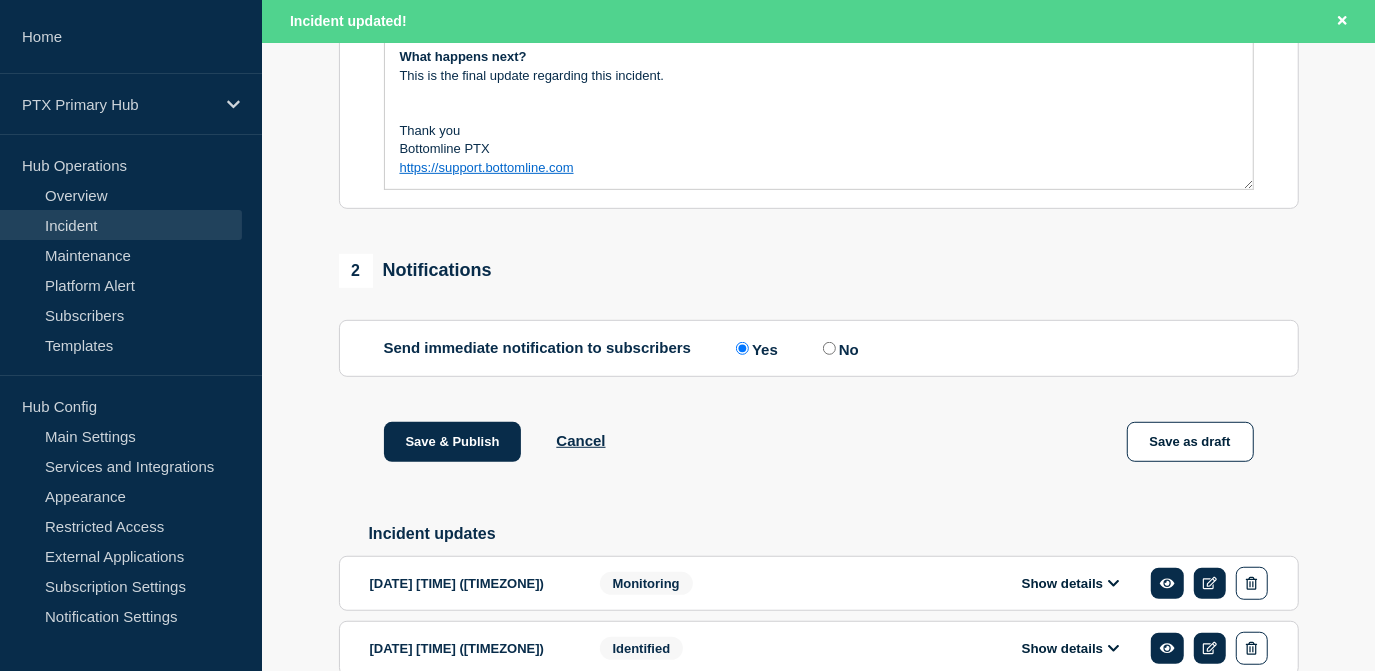 click on "No" at bounding box center [829, 348] 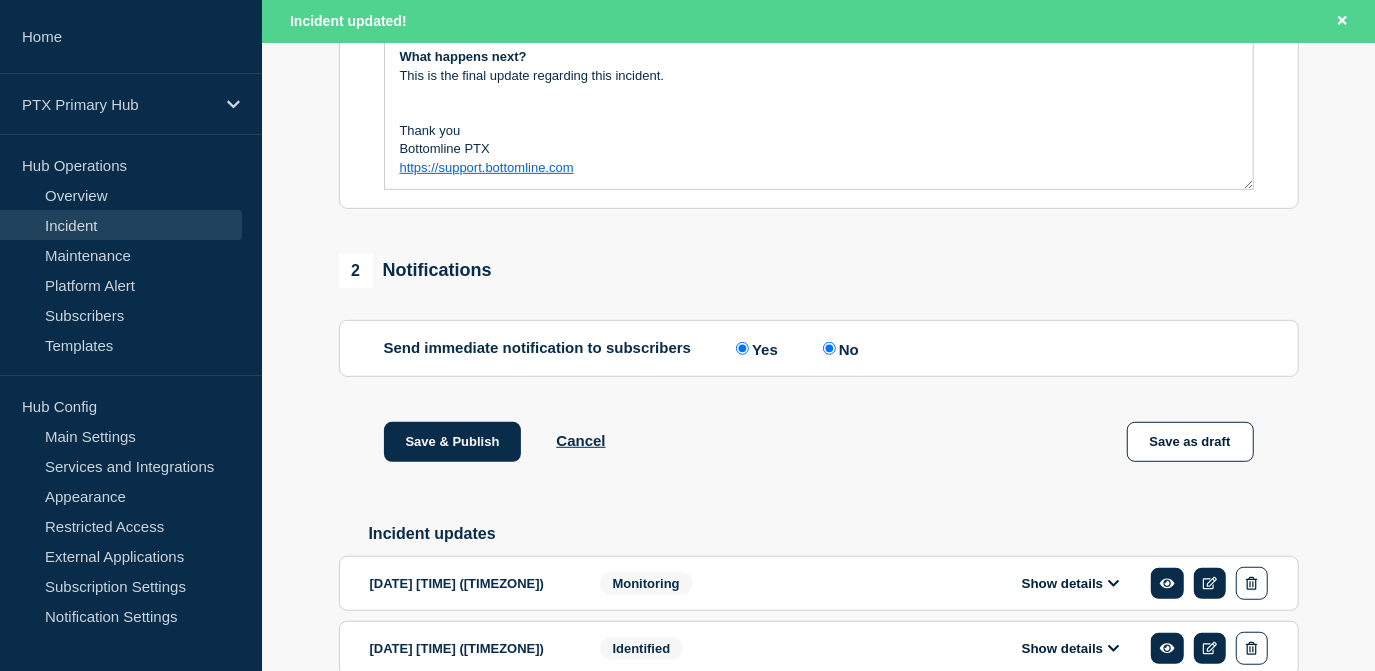 radio on "false" 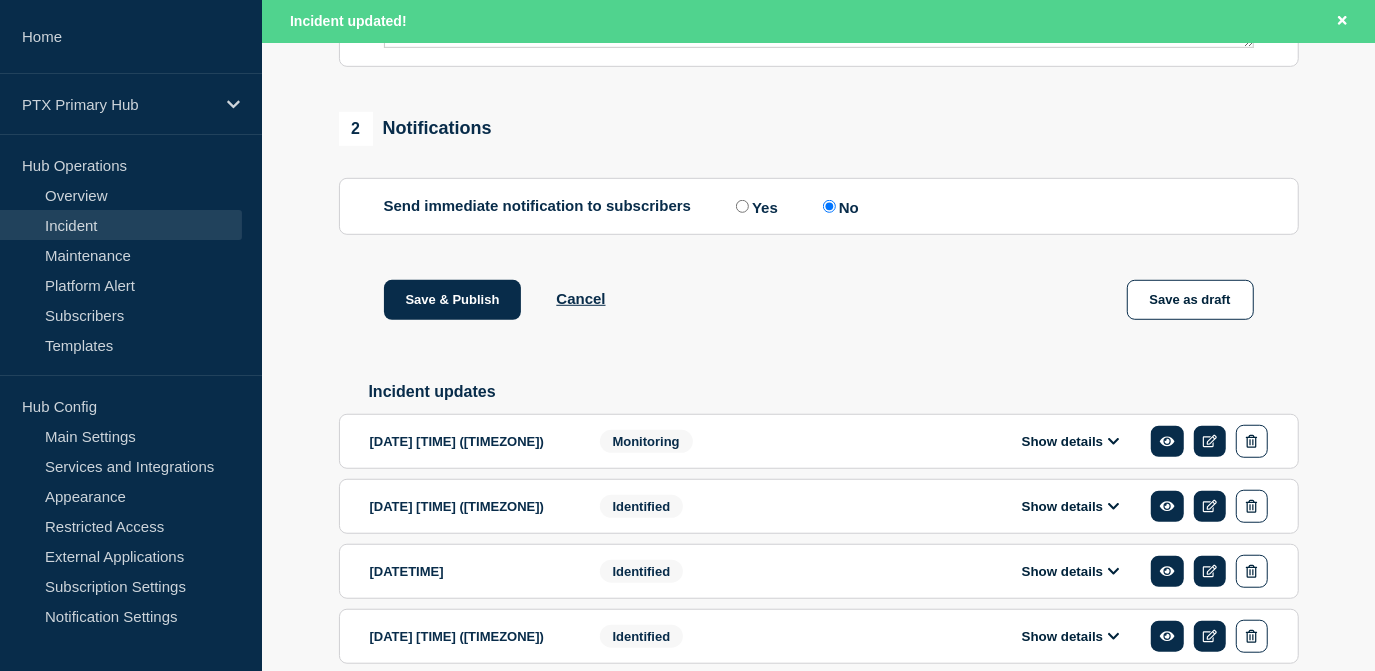 scroll, scrollTop: 938, scrollLeft: 0, axis: vertical 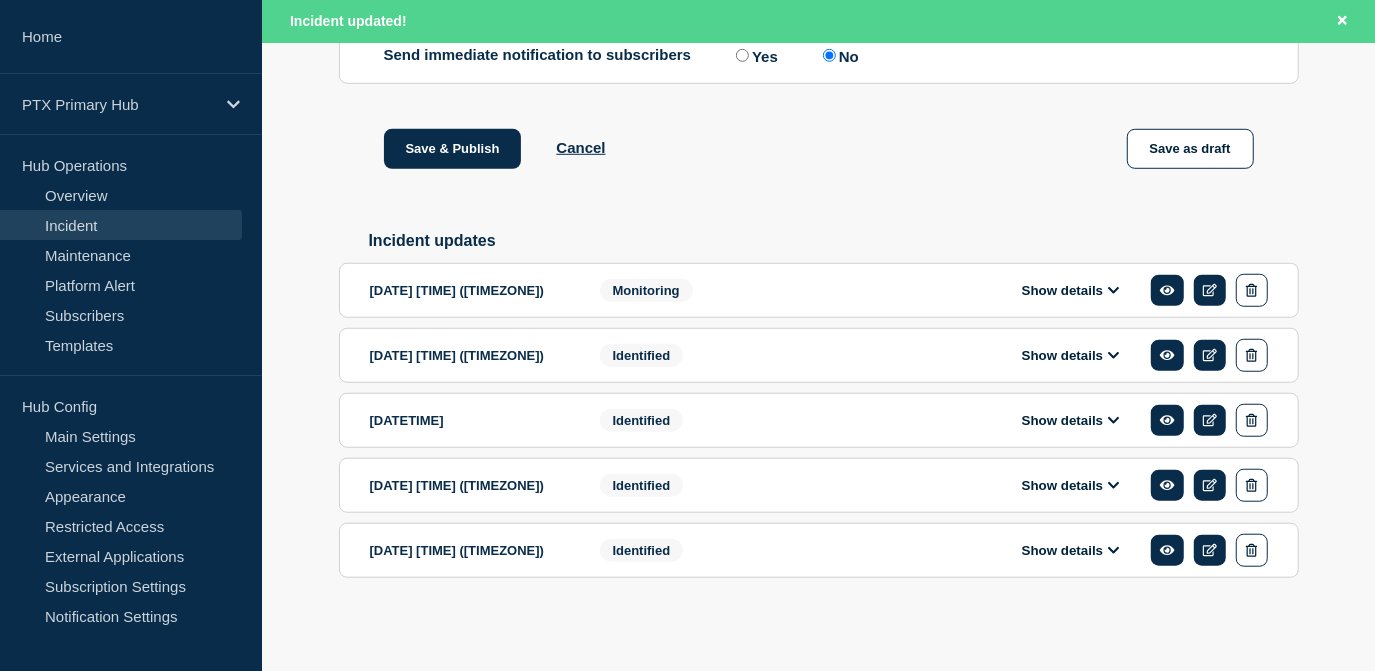 click on "Show details" at bounding box center [1071, 290] 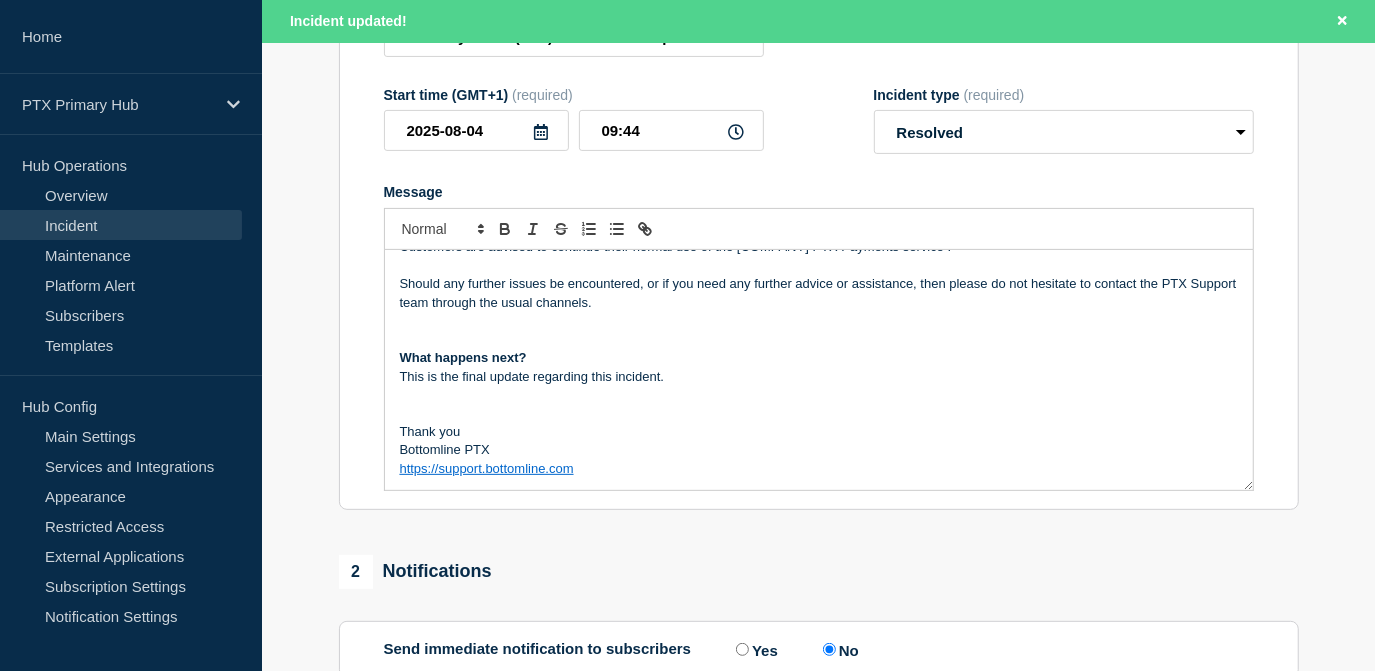 scroll, scrollTop: 302, scrollLeft: 0, axis: vertical 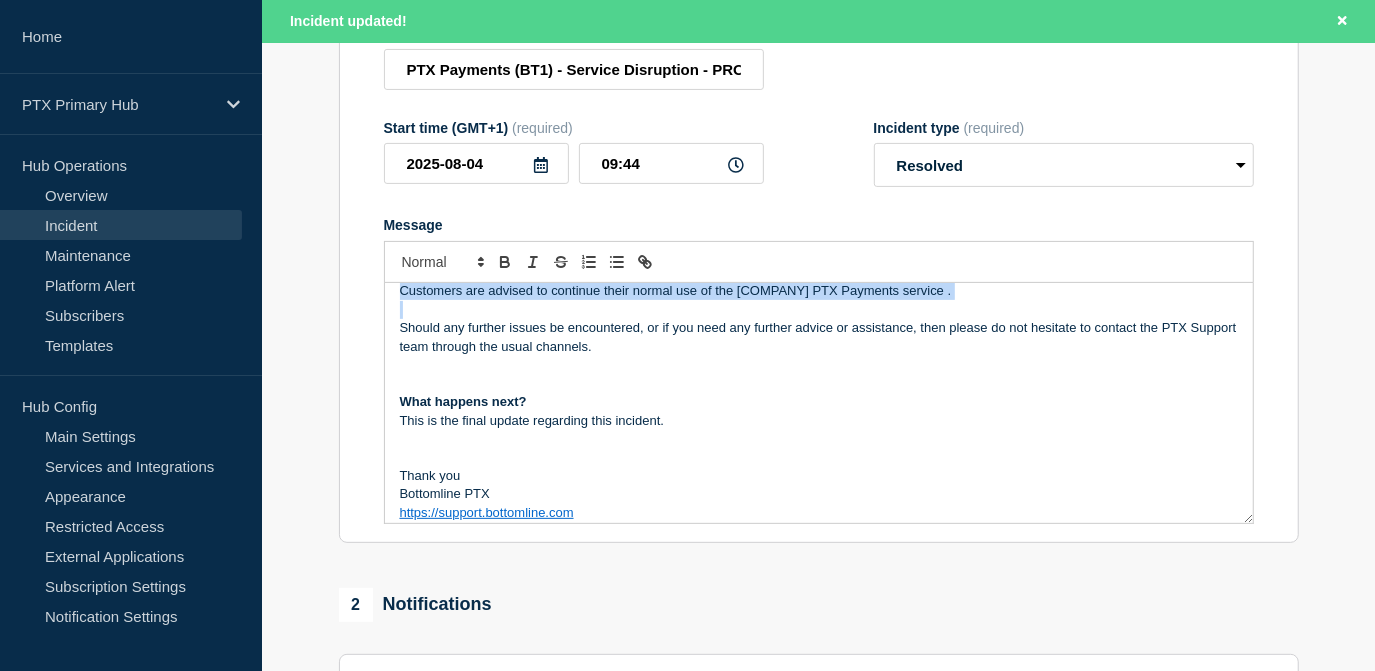 drag, startPoint x: 648, startPoint y: 312, endPoint x: 601, endPoint y: 353, distance: 62.369865 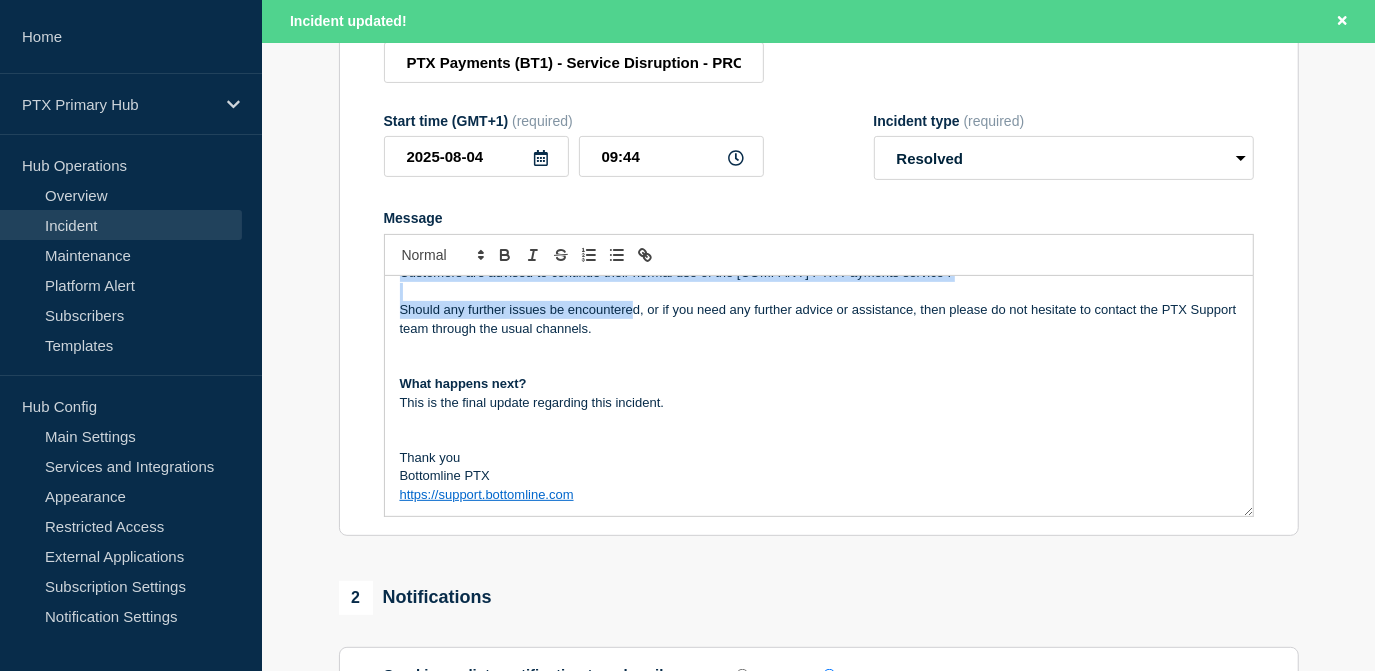 scroll, scrollTop: 302, scrollLeft: 0, axis: vertical 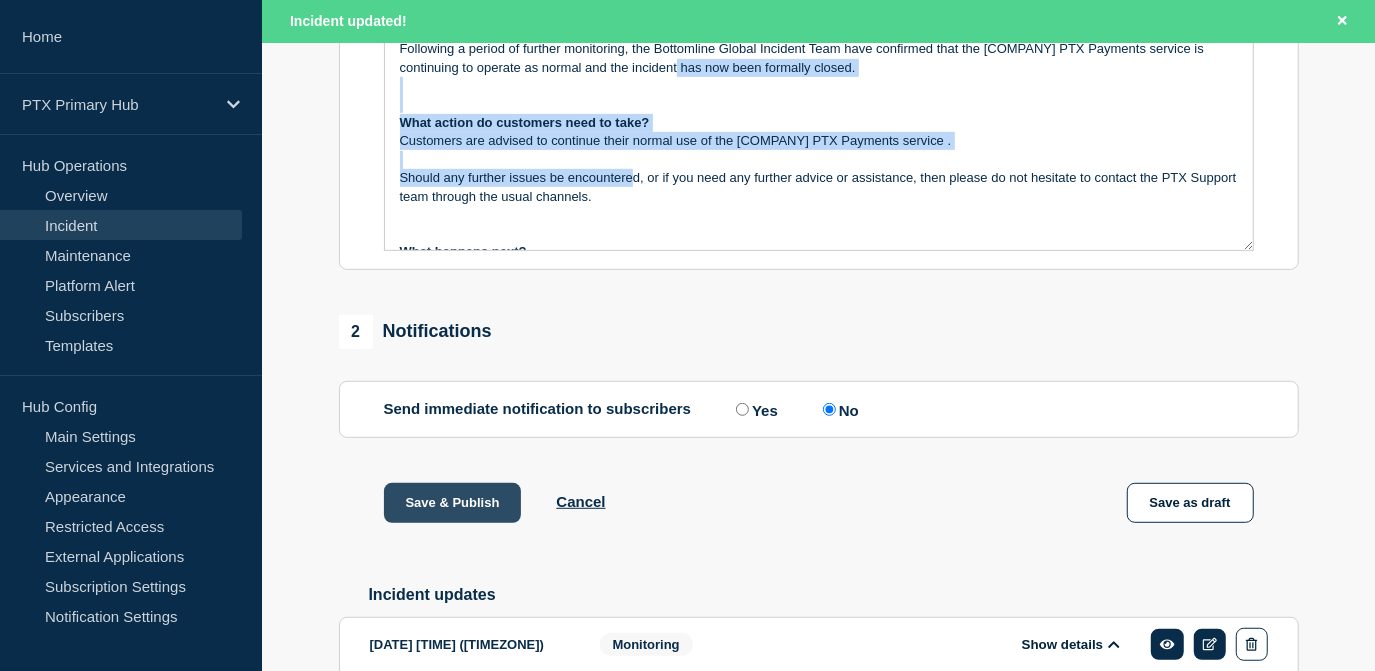 click on "Save & Publish" at bounding box center [453, 503] 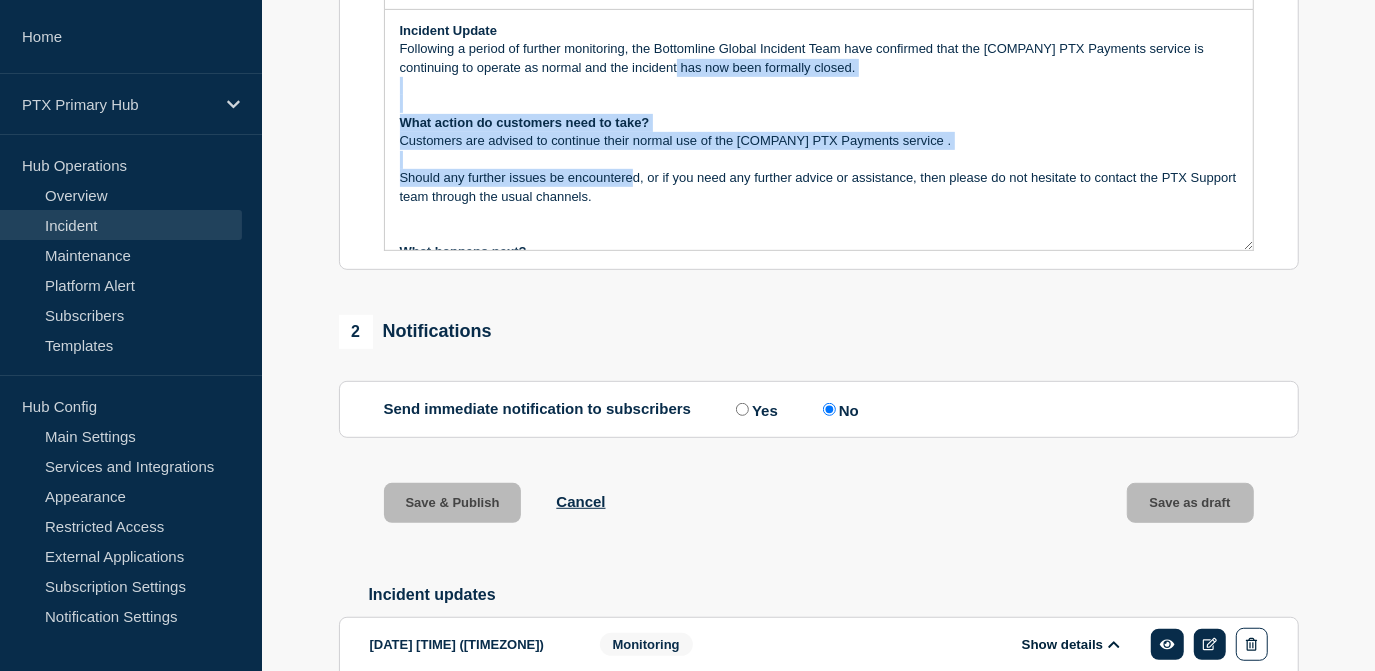 scroll, scrollTop: 533, scrollLeft: 0, axis: vertical 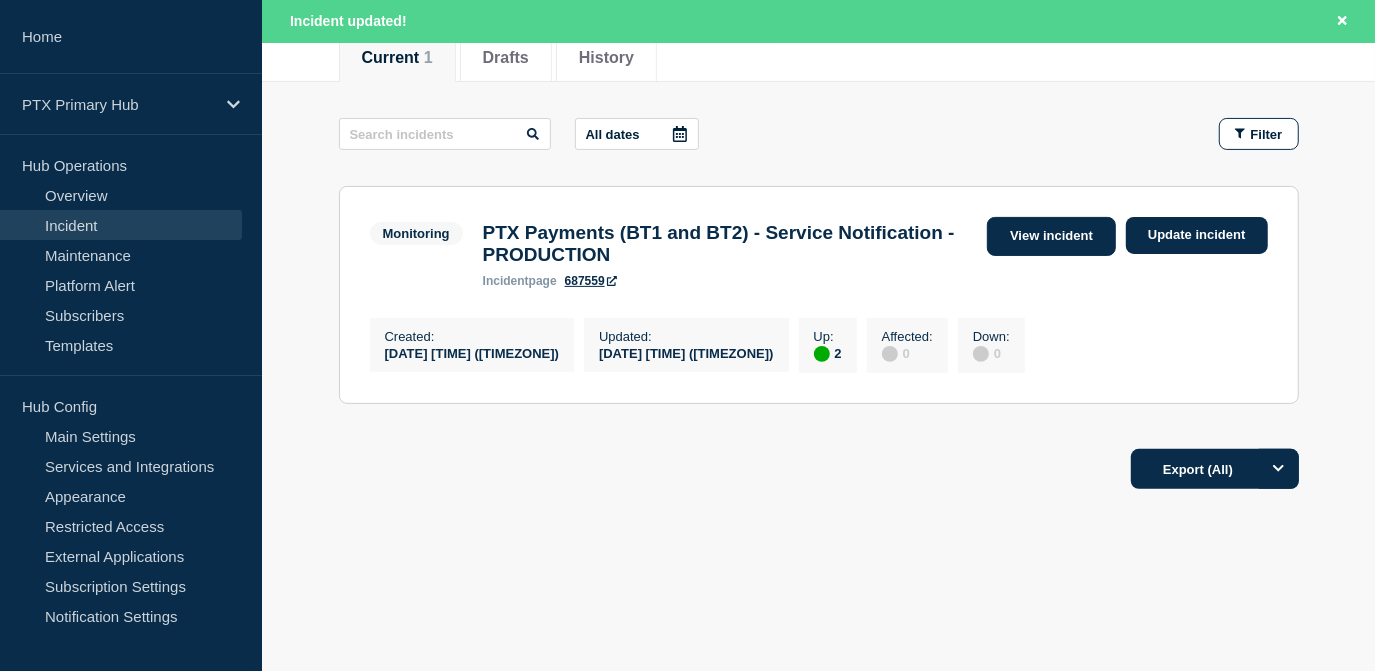 click on "View incident" at bounding box center (1051, 236) 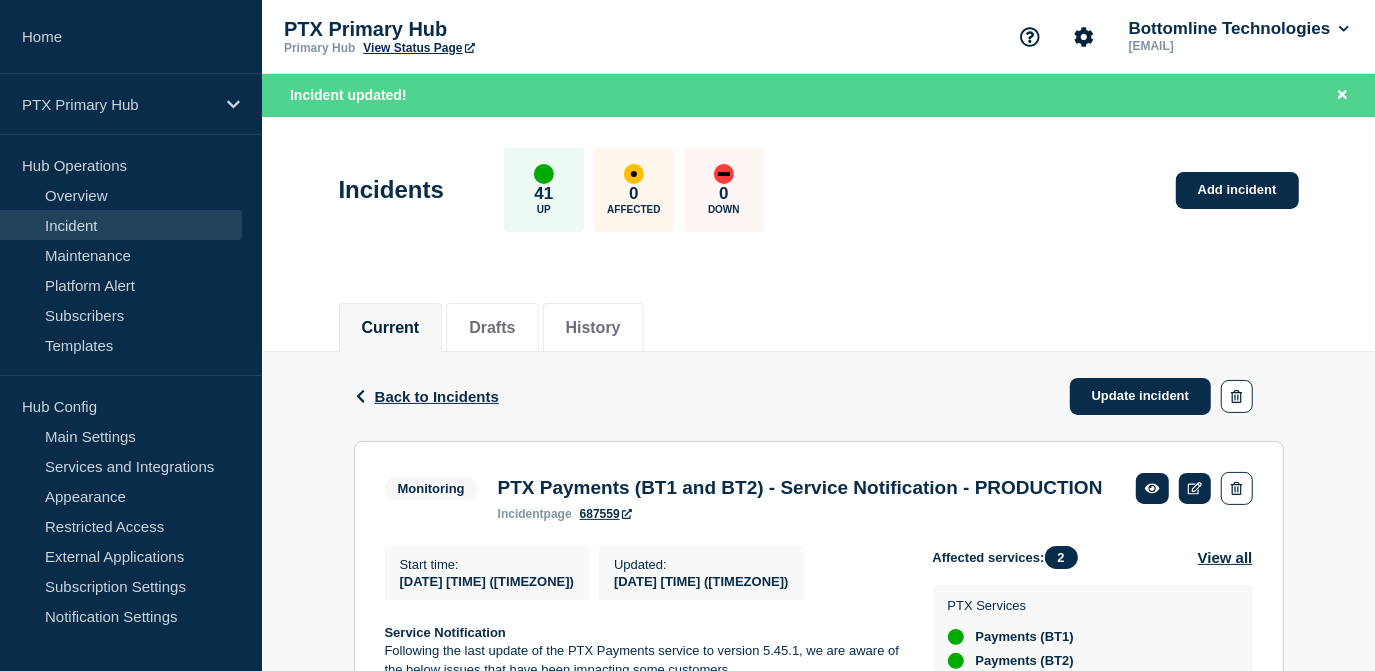 scroll, scrollTop: 363, scrollLeft: 0, axis: vertical 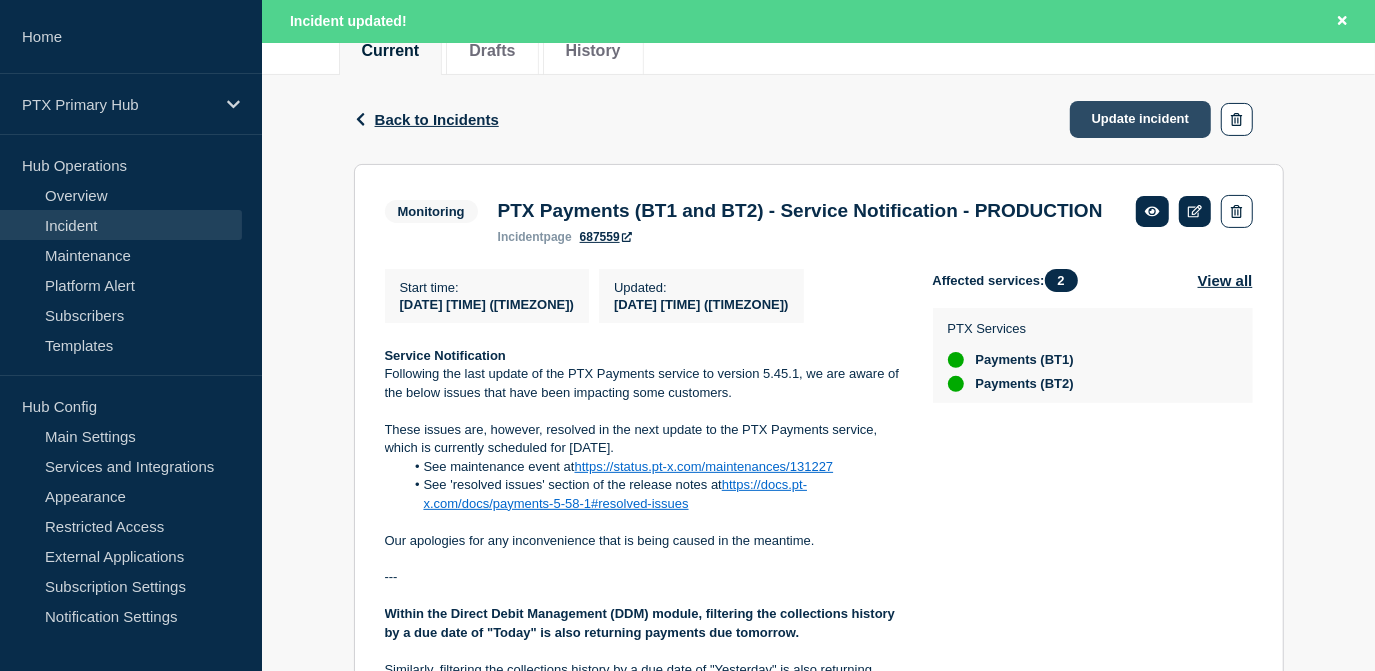 click on "Update incident" 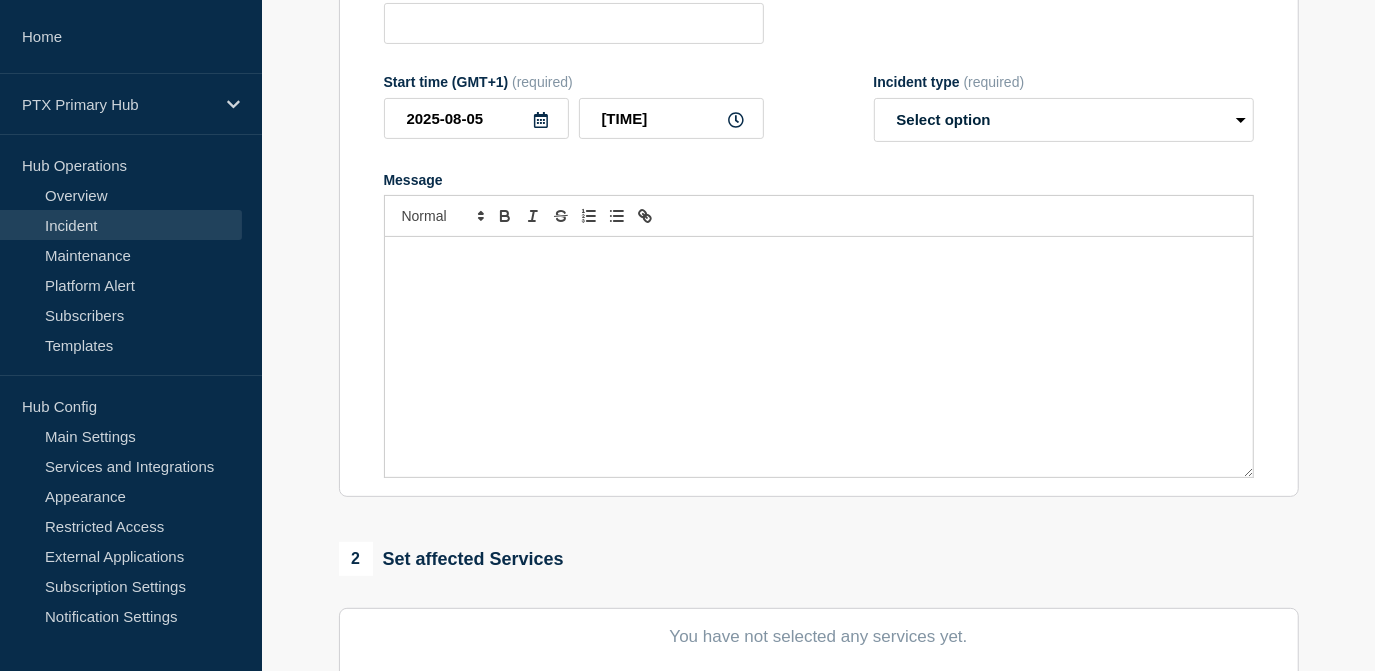 type on "PTX Payments (BT1 and BT2) - Service Notification - PRODUCTION" 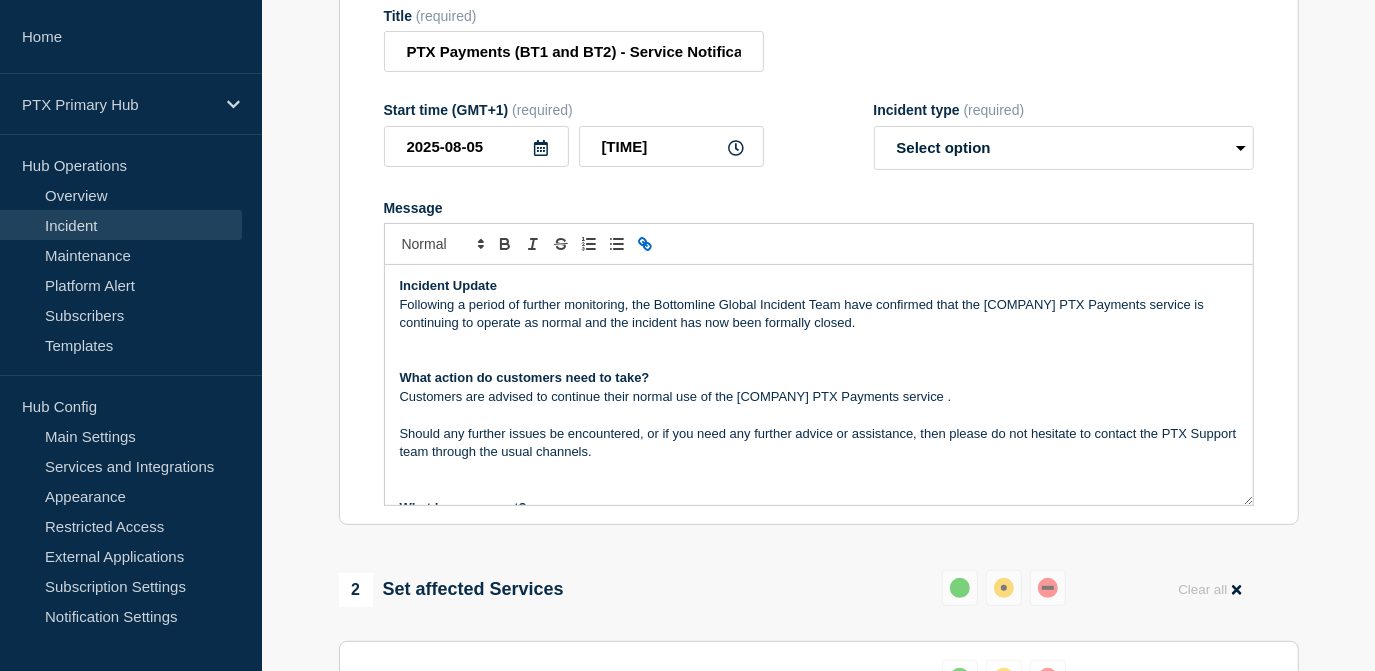 click on "Incident Update Following a period of further monitoring, the Bottomline Global Incident Team have confirmed that the BT1 PTX Payments service is continuing to operate as normal and the incident has now been formally closed. What action do customers need to take? Customers are advised to continue their normal use of the BT1 PTX Payments service . Should any further issues be encountered, or if you need any further advice or assistance, then please do not hesitate to contact the PTX Support team through the usual channels. What happens next? This is the final update regarding this incident. Thank you Bottomline PTX https://support.bottomline.com" at bounding box center (819, 385) 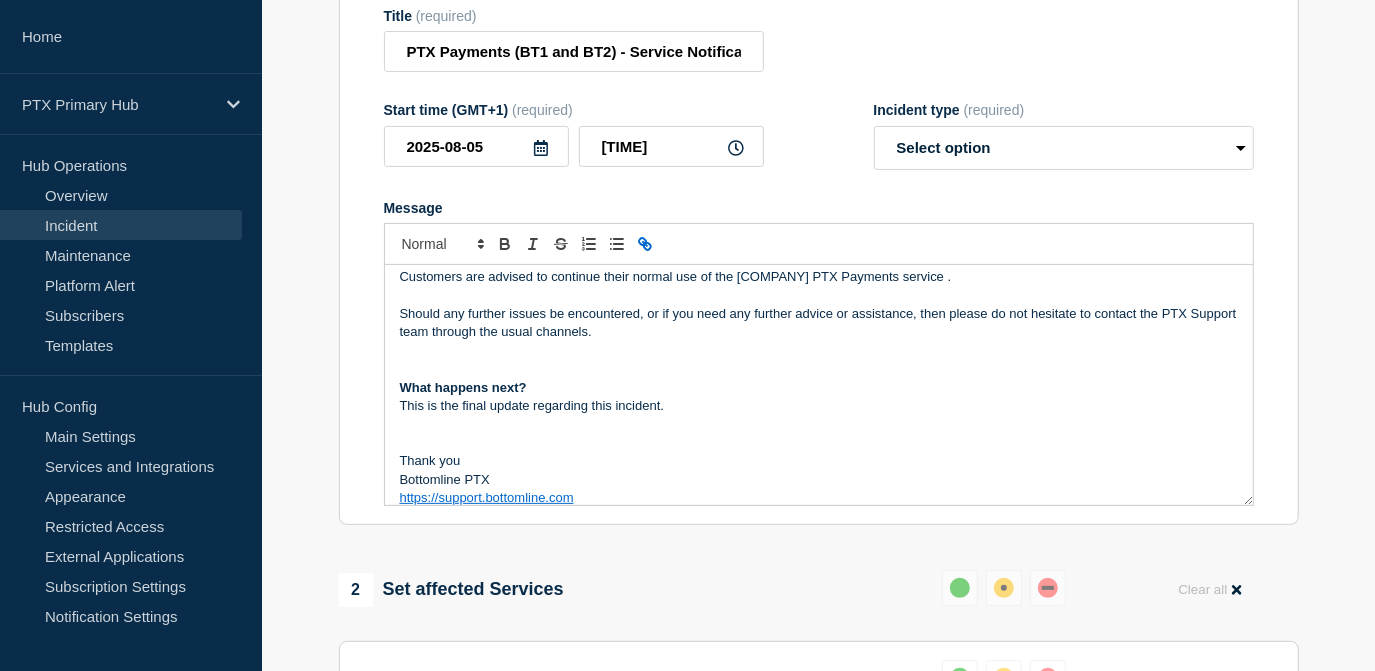 scroll, scrollTop: 0, scrollLeft: 0, axis: both 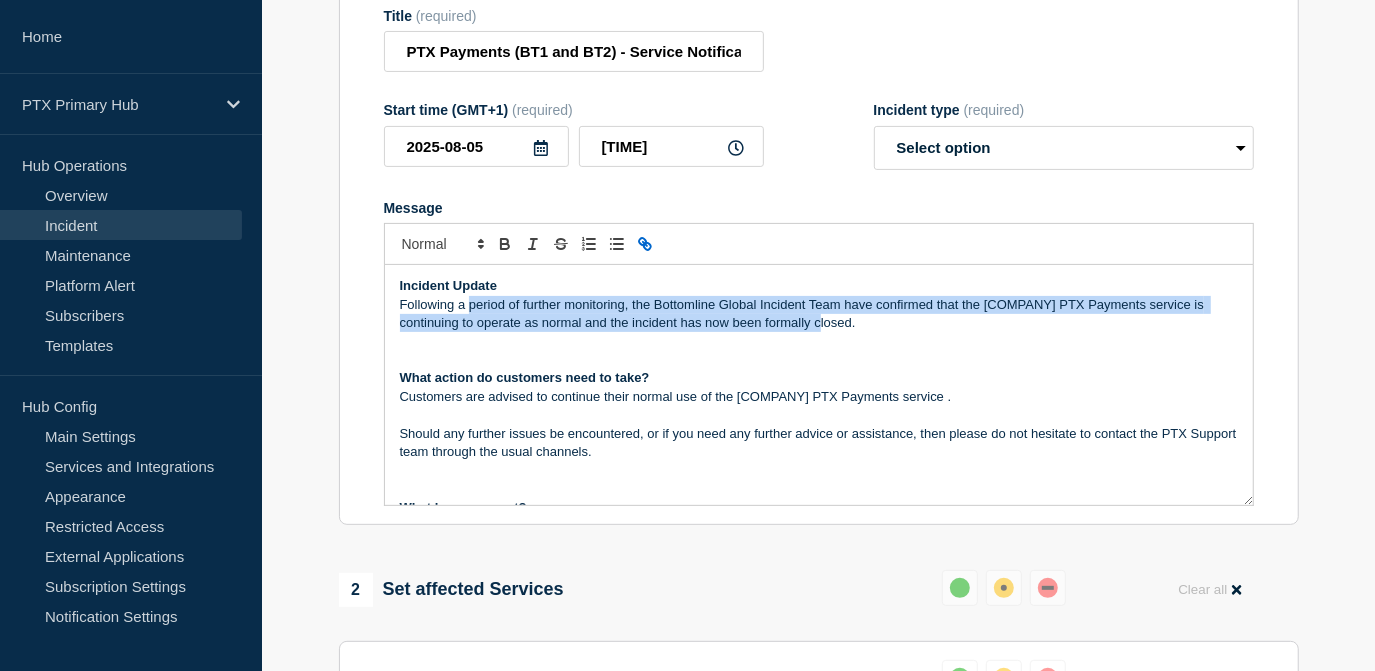 drag, startPoint x: 797, startPoint y: 337, endPoint x: 467, endPoint y: 313, distance: 330.87158 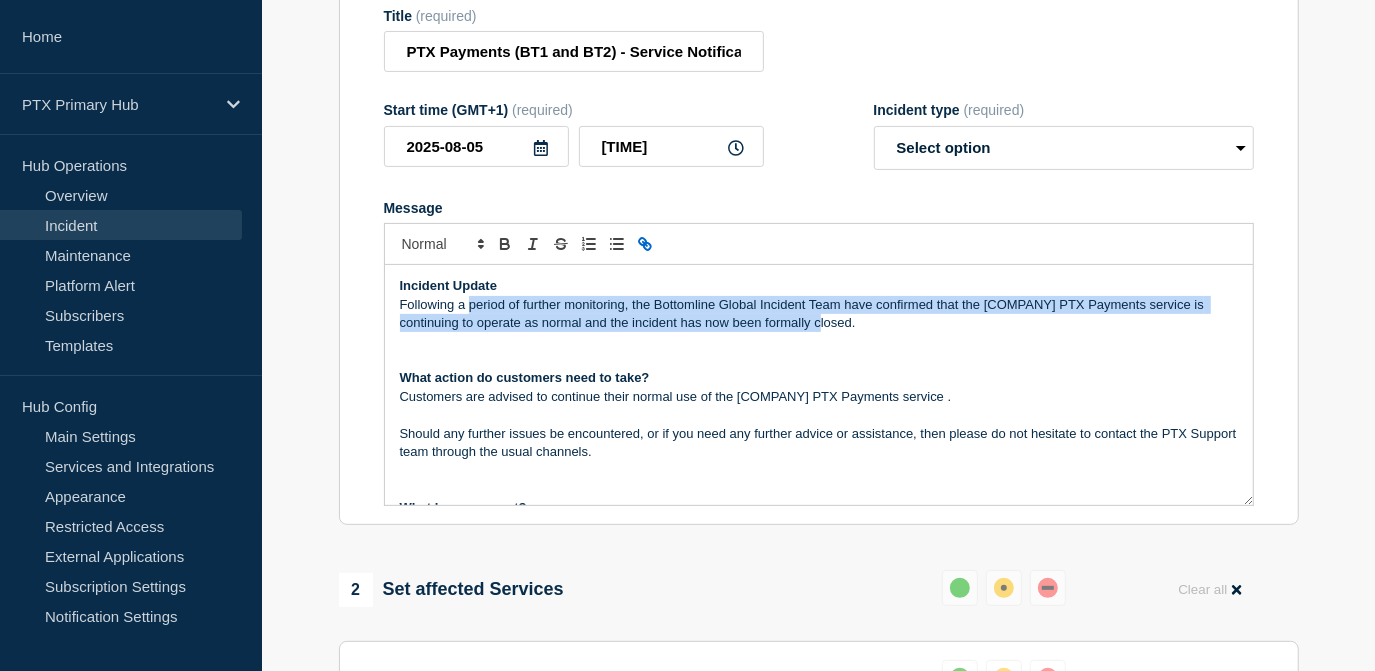 click on "Following a period of further monitoring, the Bottomline Global Incident Team have confirmed that the [COMPANY] PTX Payments service is continuing to operate as normal and the incident has now been formally closed." at bounding box center (819, 314) 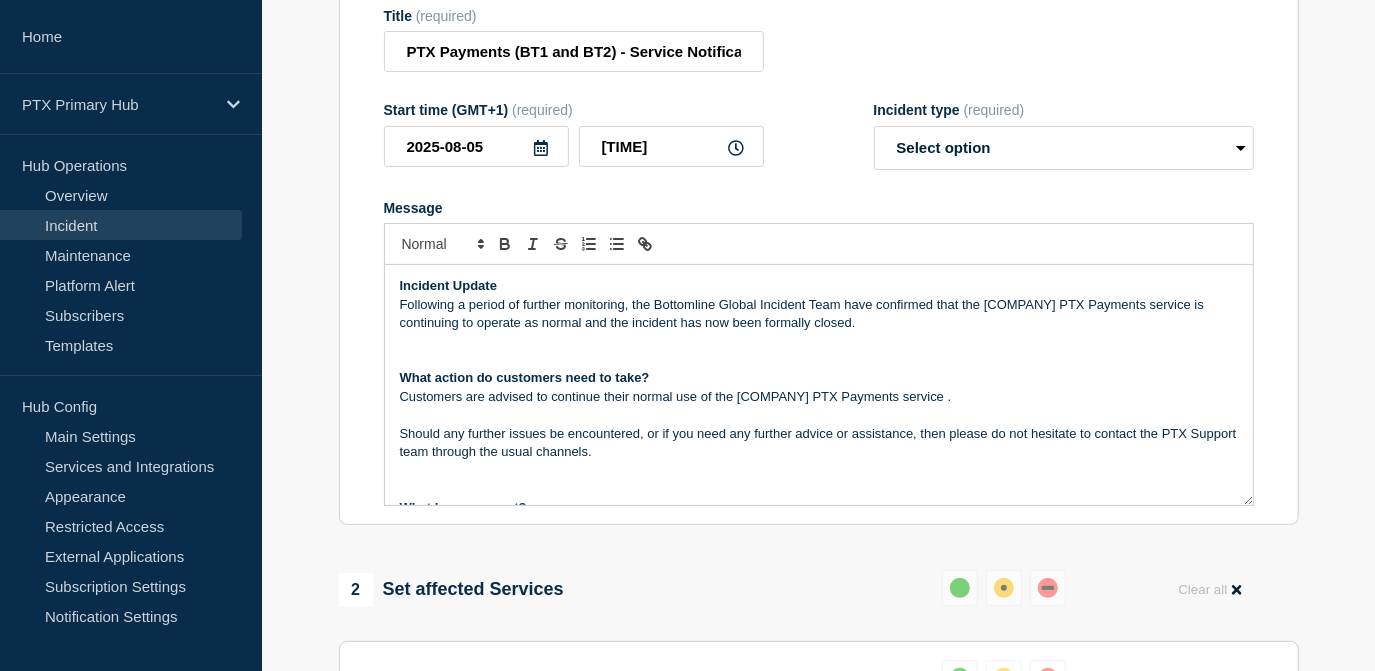 click on "Incident Update Following a period of further monitoring, the Bottomline Global Incident Team have confirmed that the BT1 PTX Payments service is continuing to operate as normal and the incident has now been formally closed. What action do customers need to take? Customers are advised to continue their normal use of the BT1 PTX Payments service . Should any further issues be encountered, or if you need any further advice or assistance, then please do not hesitate to contact the PTX Support team through the usual channels. What happens next? This is the final update regarding this incident. Thank you Bottomline PTX https://support.bottomline.com" at bounding box center [819, 385] 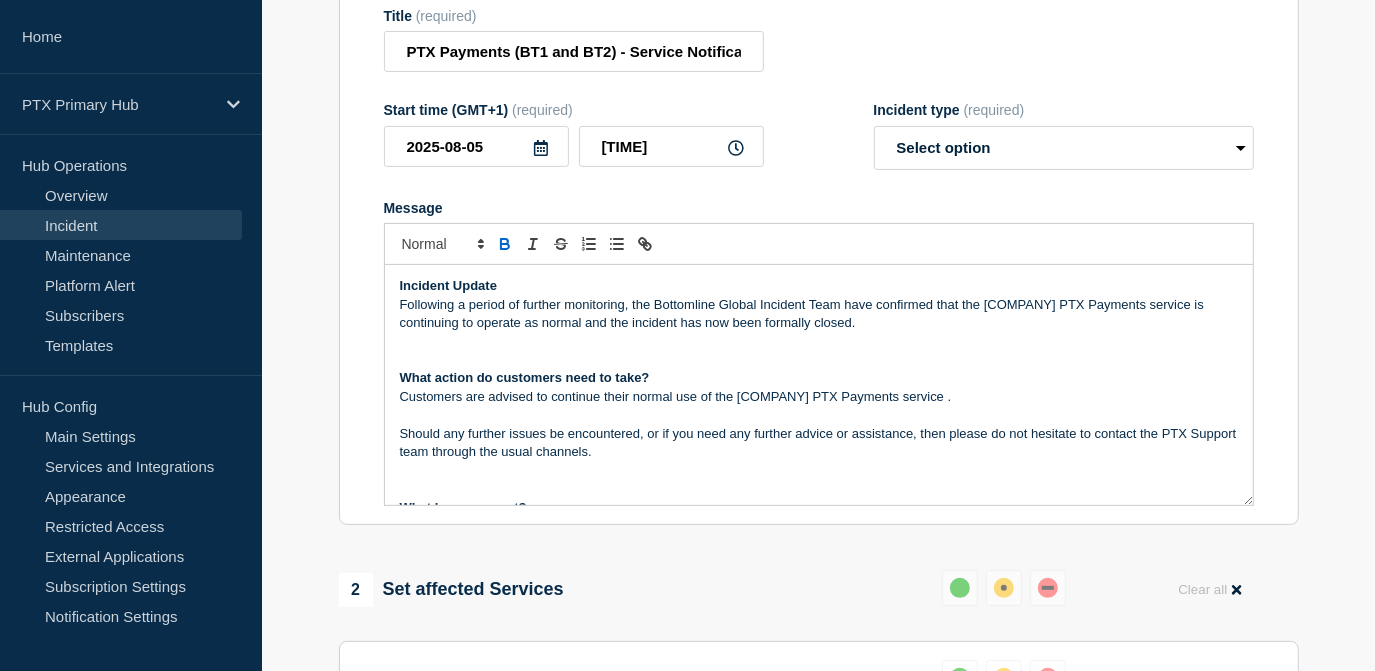 click on "Following a period of further monitoring, the Bottomline Global Incident Team have confirmed that the [COMPANY] PTX Payments service is continuing to operate as normal and the incident has now been formally closed." at bounding box center [819, 314] 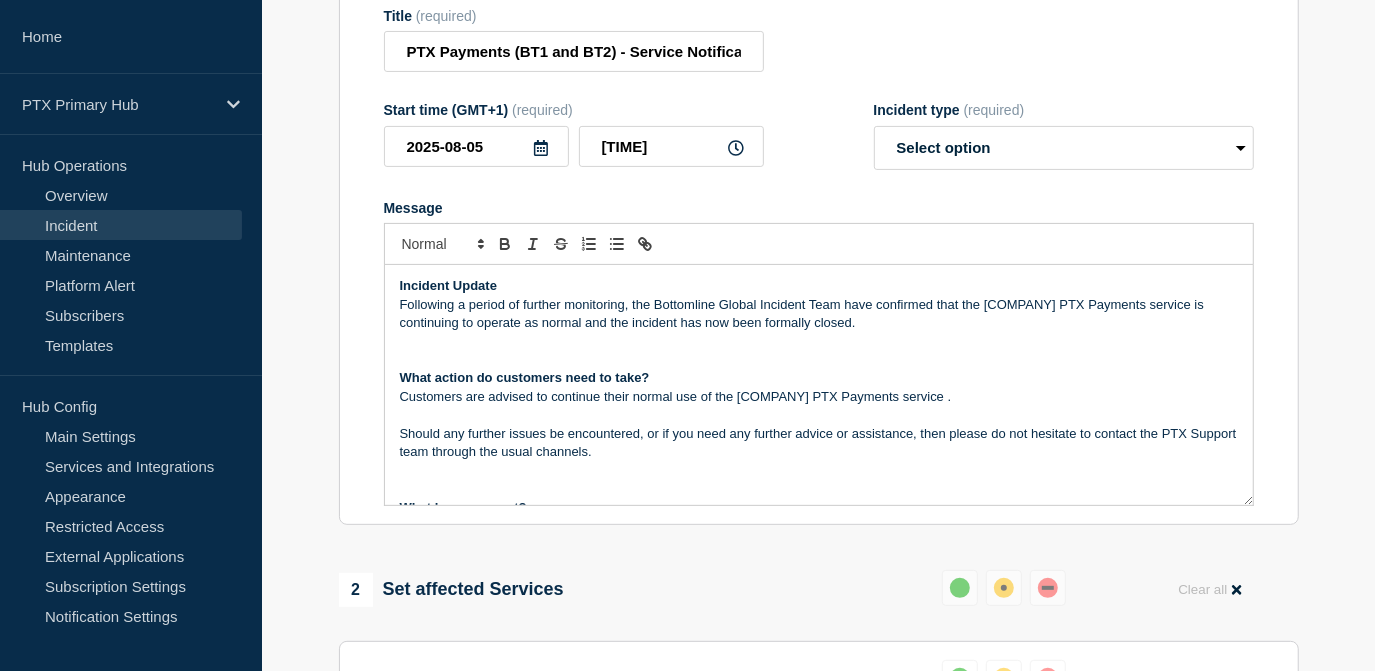 type 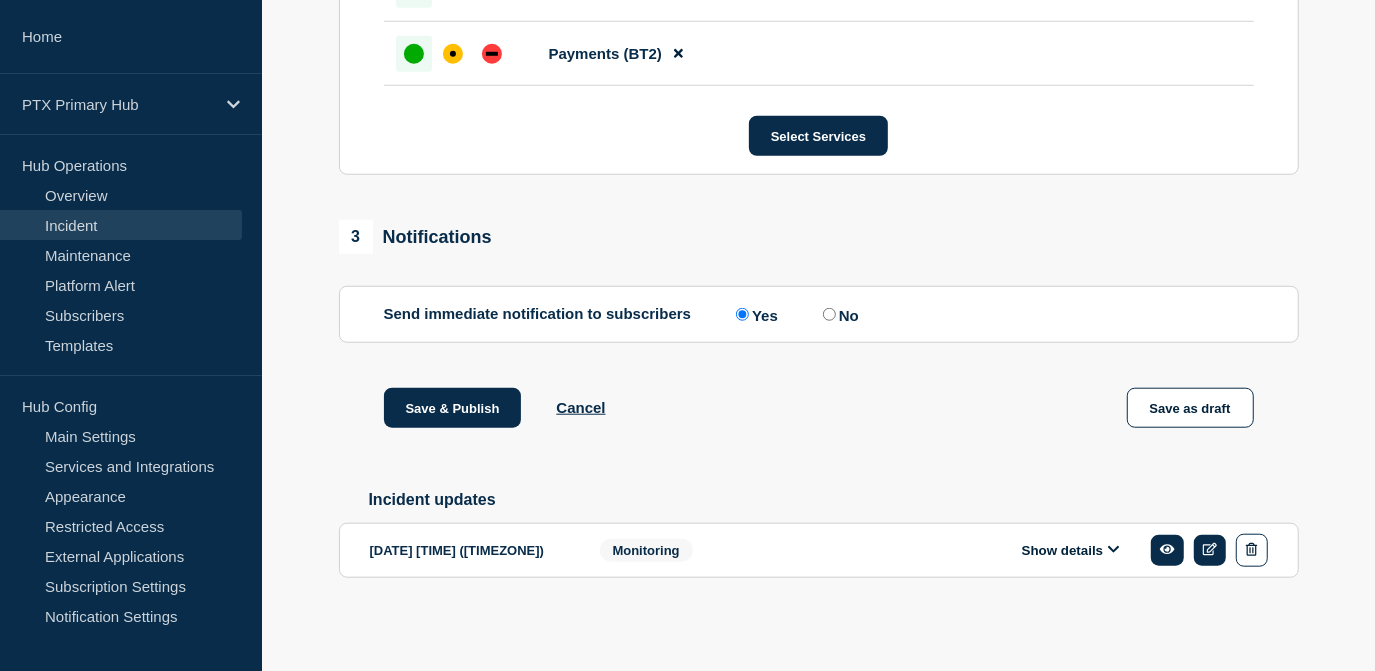scroll, scrollTop: 1050, scrollLeft: 0, axis: vertical 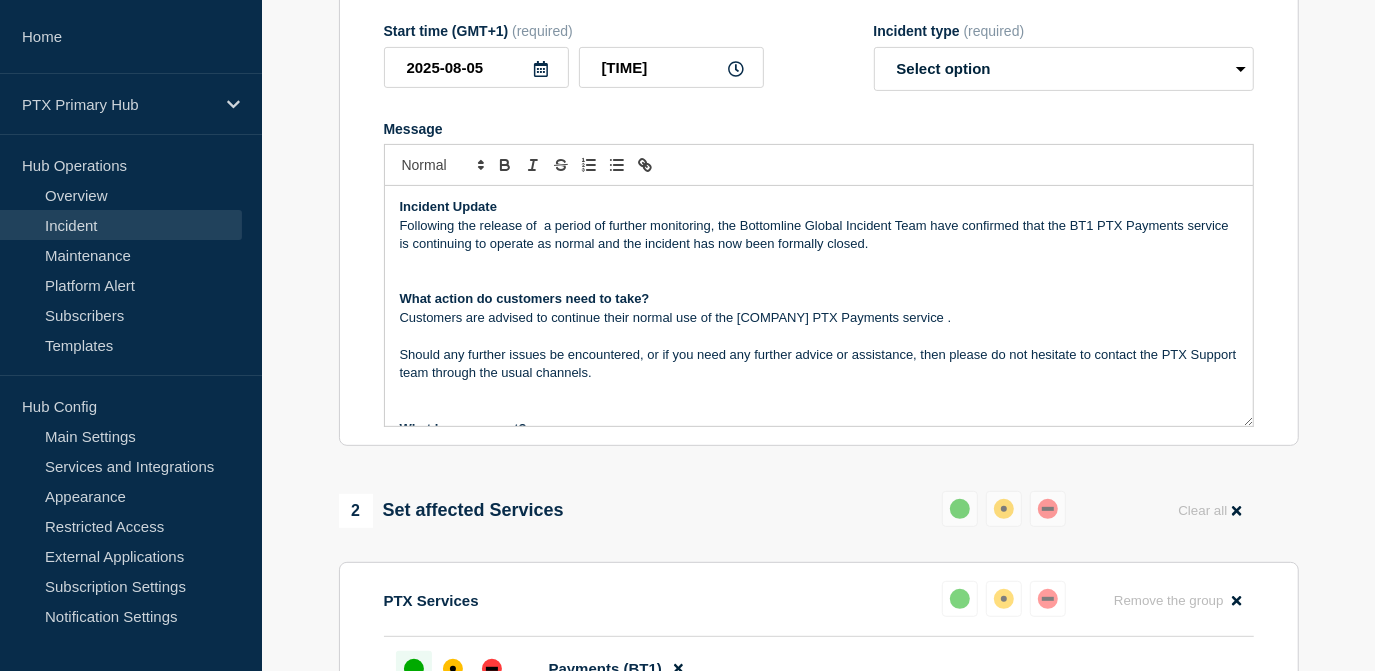 click on "Following the release of  a period of further monitoring, the Bottomline Global Incident Team have confirmed that the BT1 PTX Payments service is continuing to operate as normal and the incident has now been formally closed." at bounding box center [819, 235] 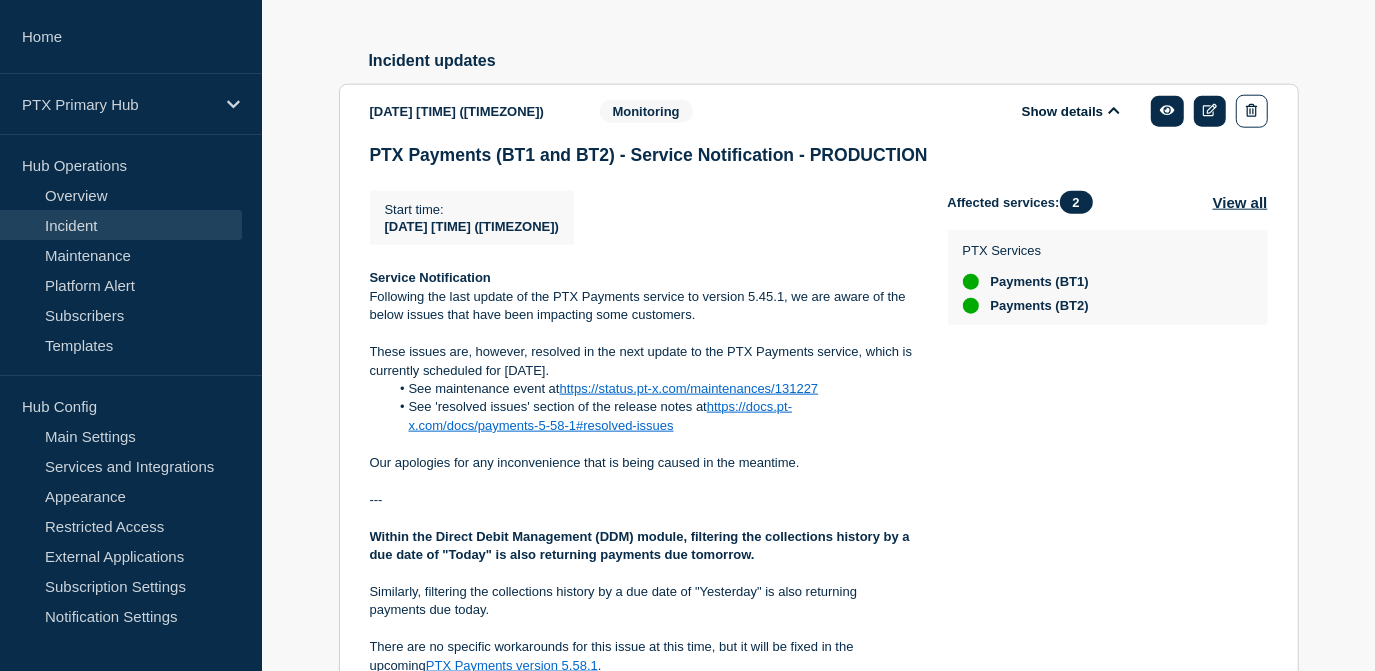 scroll, scrollTop: 1453, scrollLeft: 0, axis: vertical 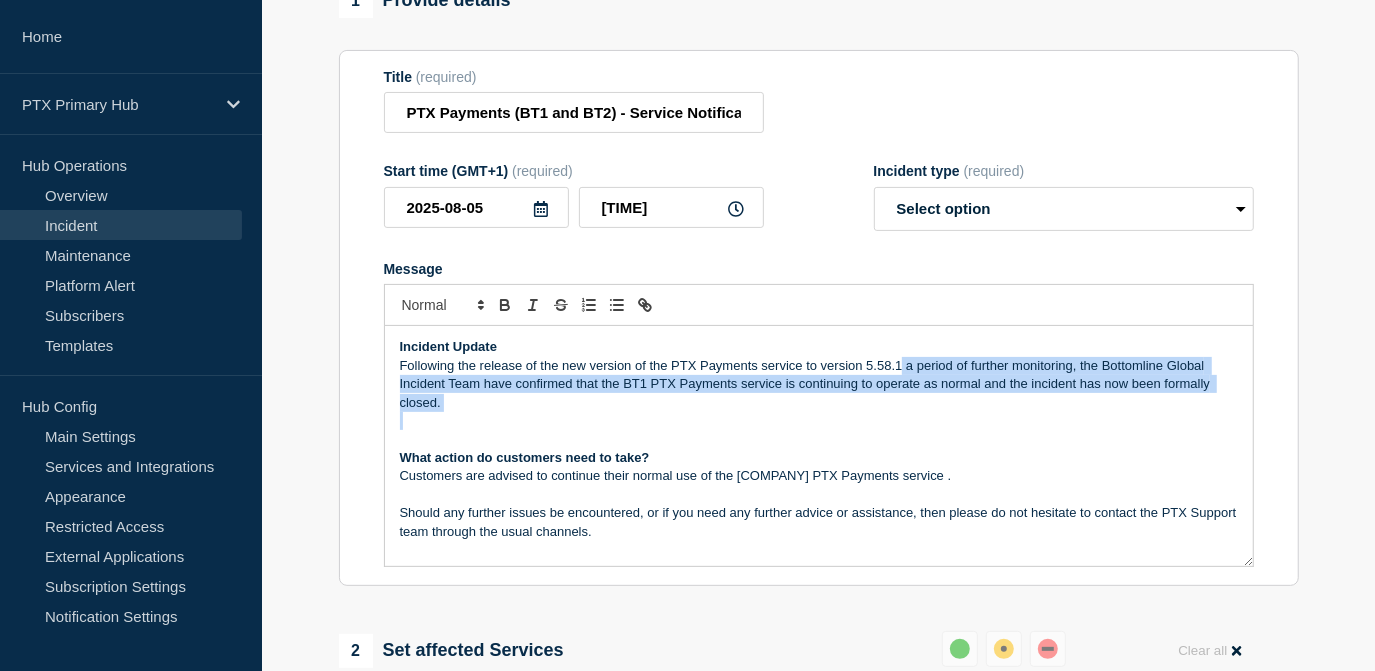 drag, startPoint x: 453, startPoint y: 424, endPoint x: 903, endPoint y: 367, distance: 453.59564 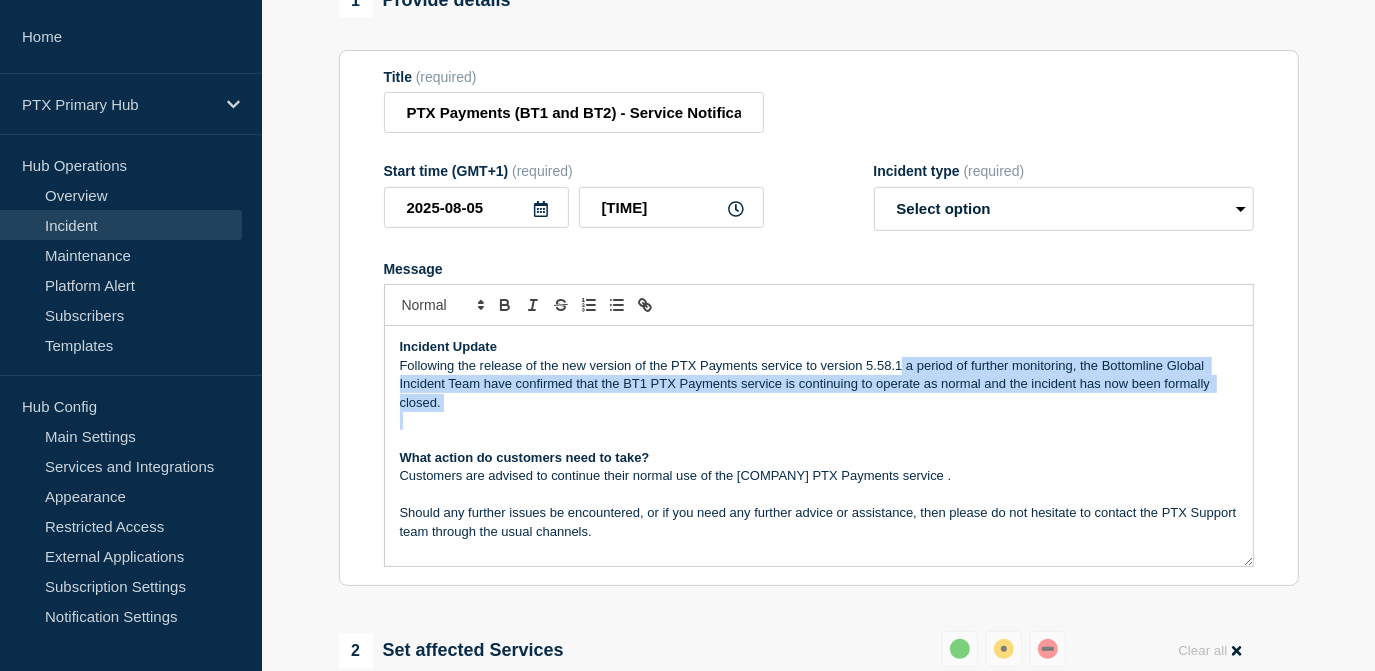 click on "Incident Update Following the release of the new version of the PTX Payments service to version 5.58.1, a period of further monitoring, the Bottomline Global Incident Team have confirmed that the BT1 PTX Payments service is continuing to operate as normal and the incident has now been formally closed. What action do customers need to take? Customers are advised to continue their normal use of the BT1 PTX Payments service . Should any further issues be encountered, or if you need any further advice or assistance, then please do not hesitate to contact the PTX Support team through the usual channels. What happens next? This is the final update regarding this incident. Thank you Bottomline PTX https://support.bottomline.com" at bounding box center (819, 446) 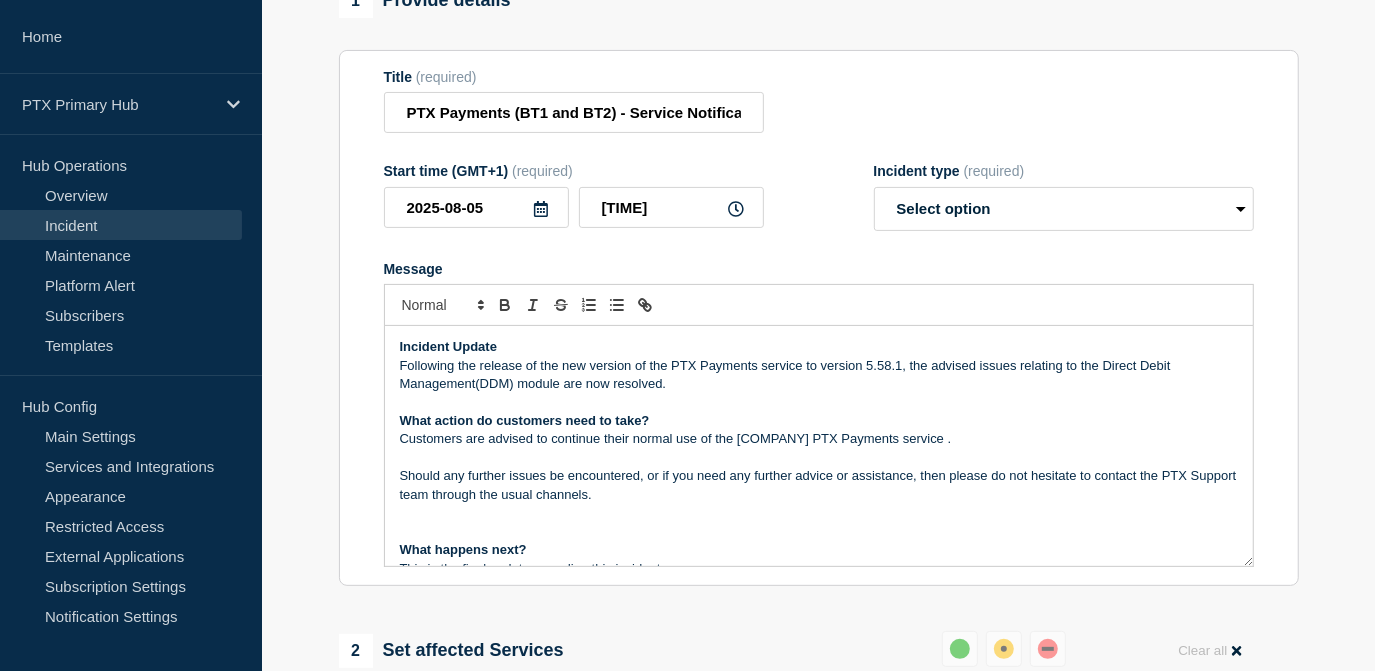 click on "Customers are advised to continue their normal use of the [COMPANY] PTX Payments service ." at bounding box center [819, 439] 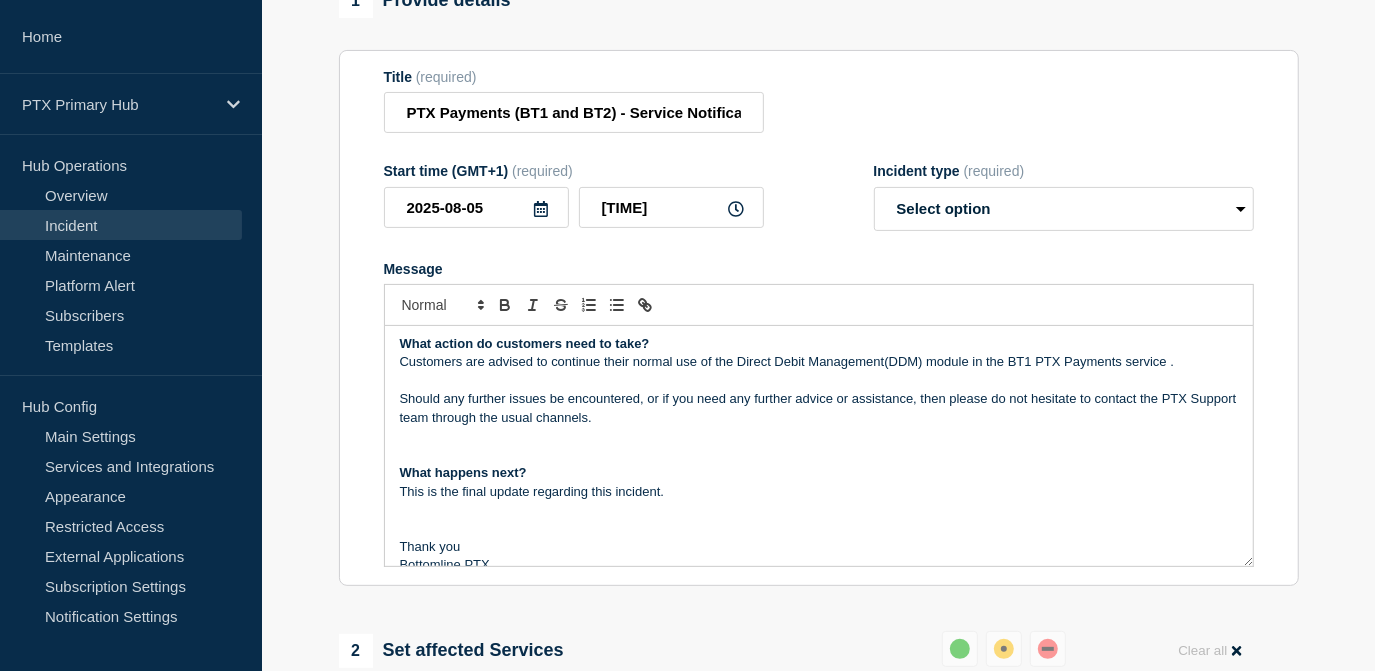 scroll, scrollTop: 116, scrollLeft: 0, axis: vertical 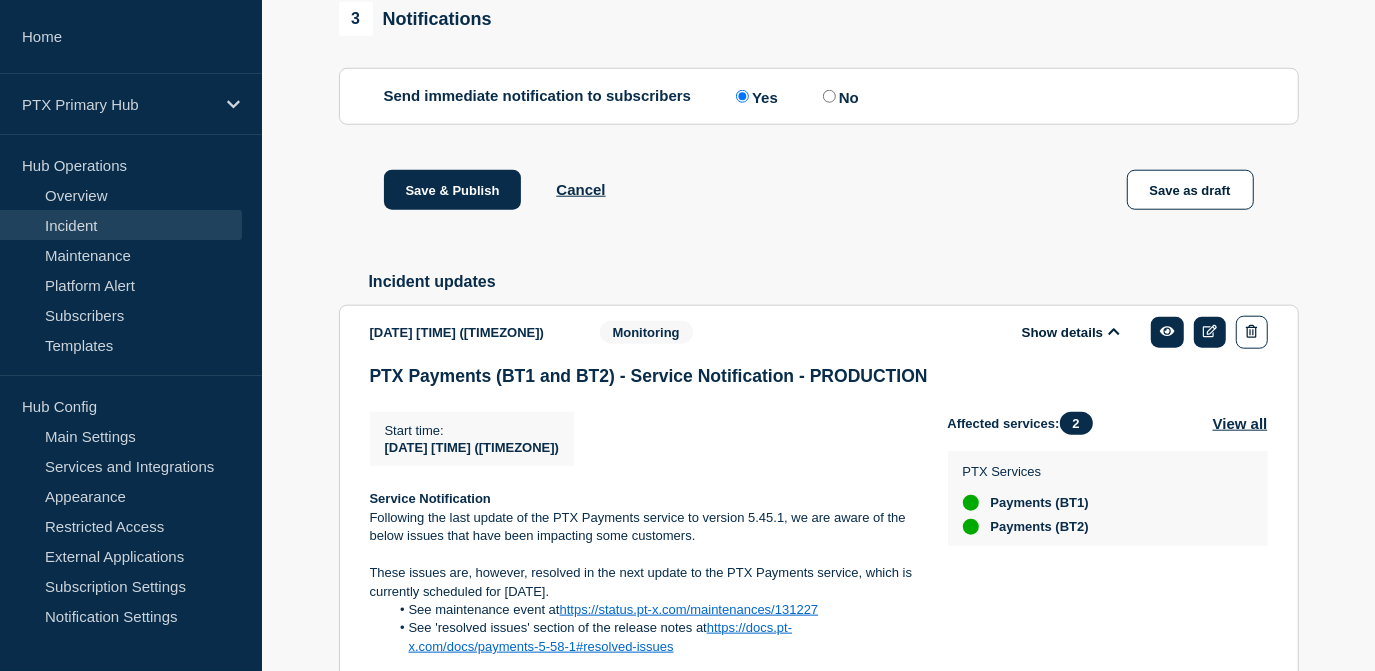 click on "No" 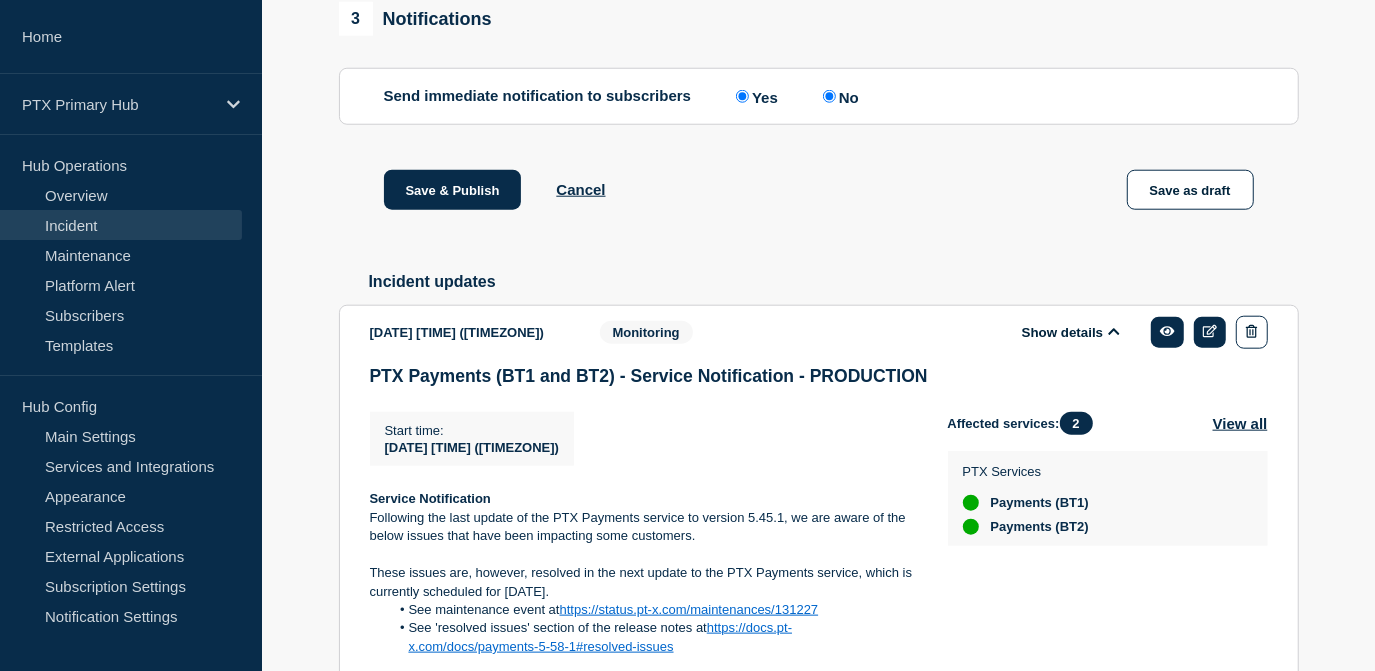 radio on "false" 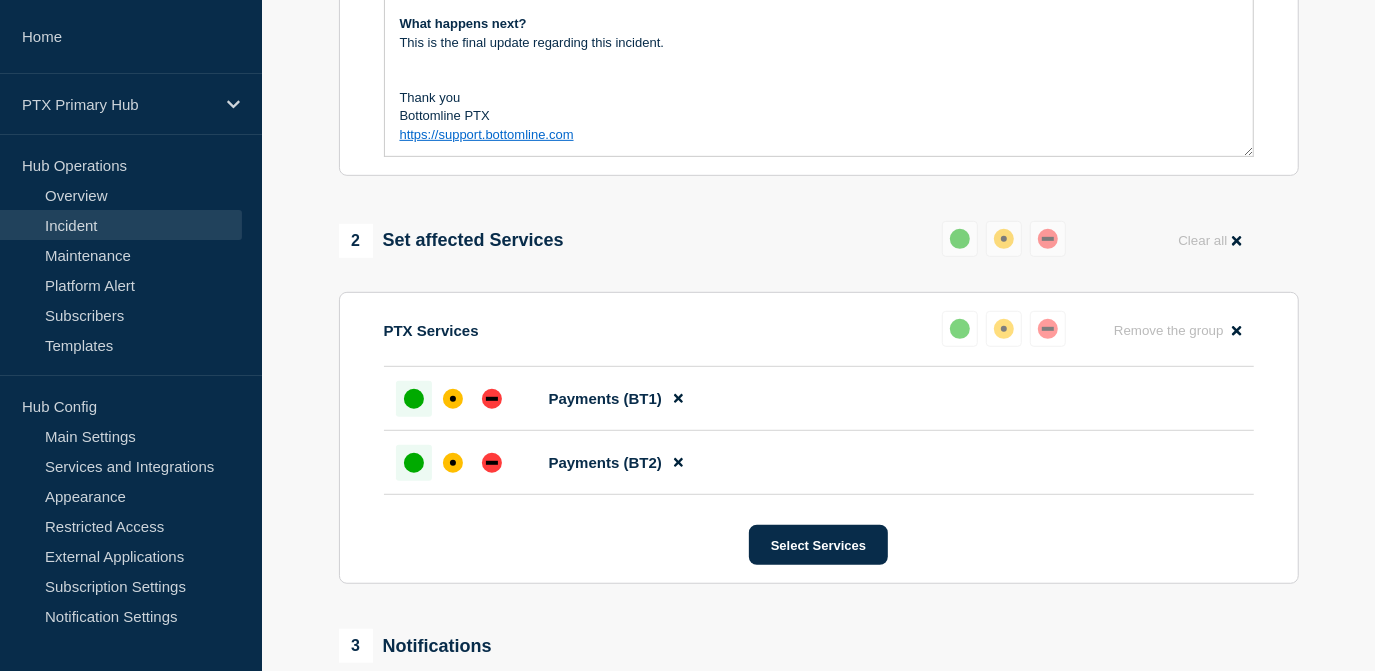 scroll, scrollTop: 629, scrollLeft: 0, axis: vertical 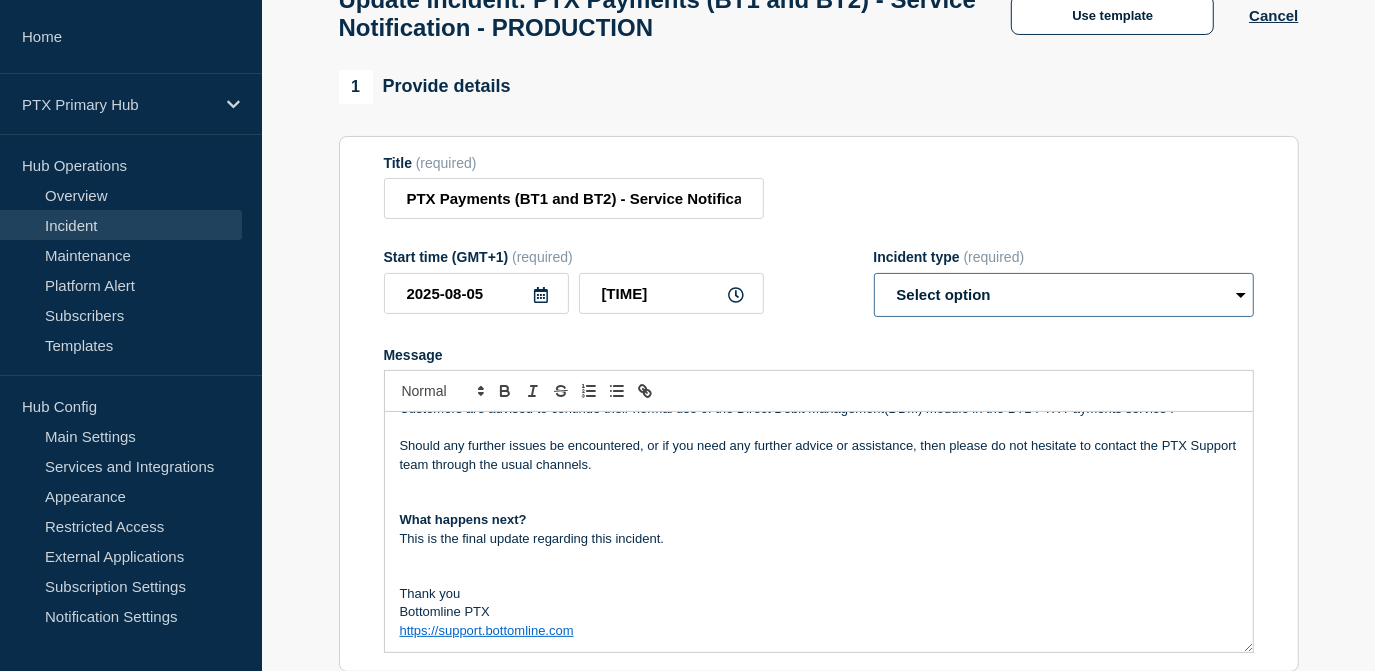 click on "Select option Investigating Identified Monitoring Resolved" at bounding box center [1064, 295] 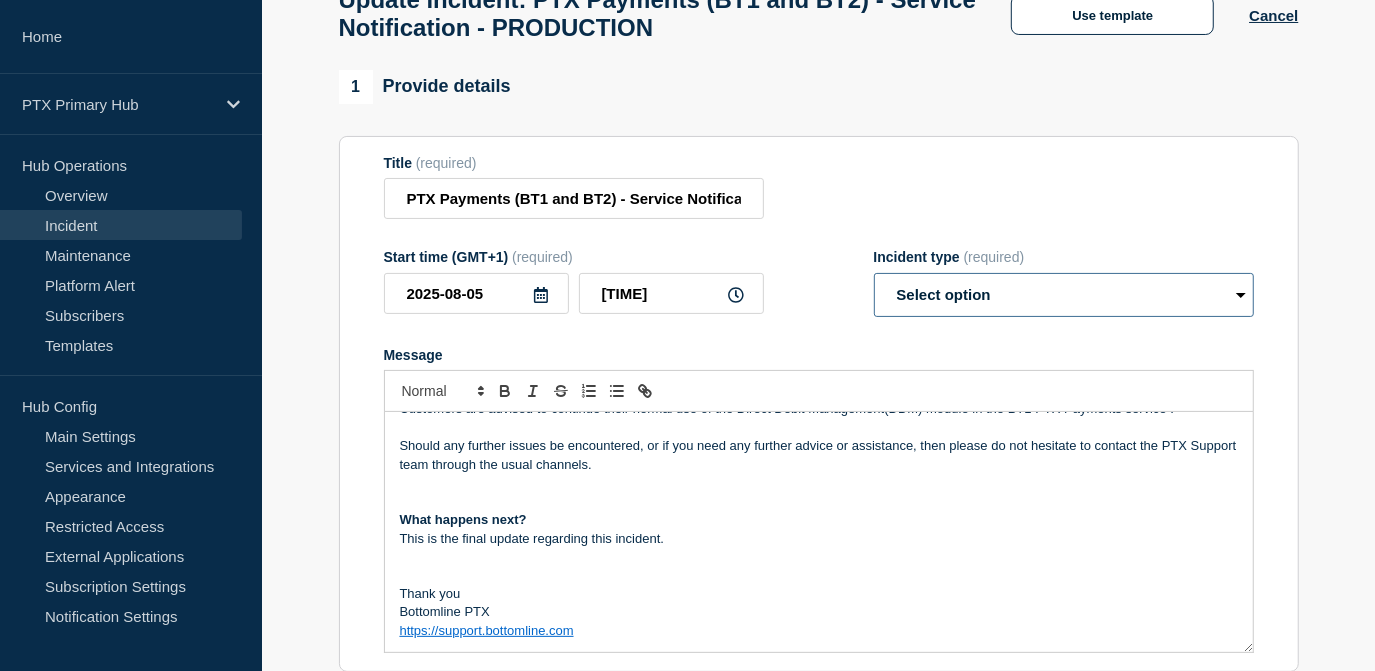 select on "resolved" 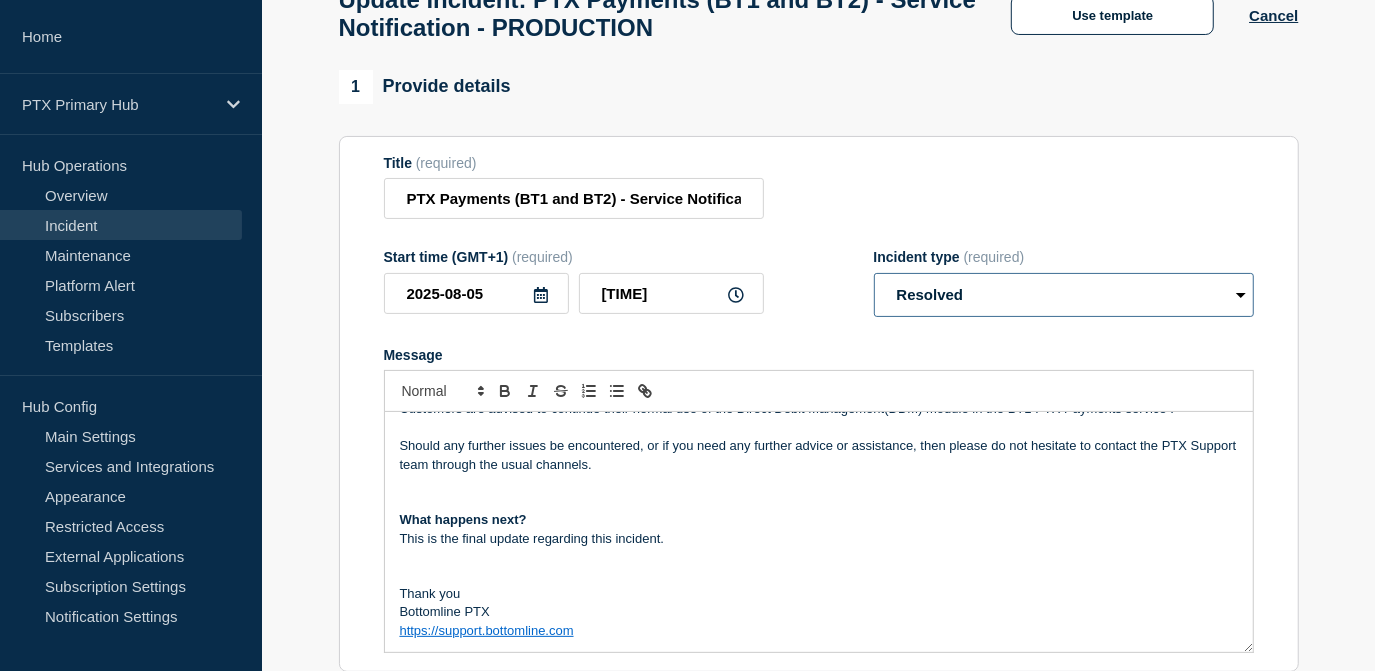 click on "Select option Investigating Identified Monitoring Resolved" at bounding box center [1064, 295] 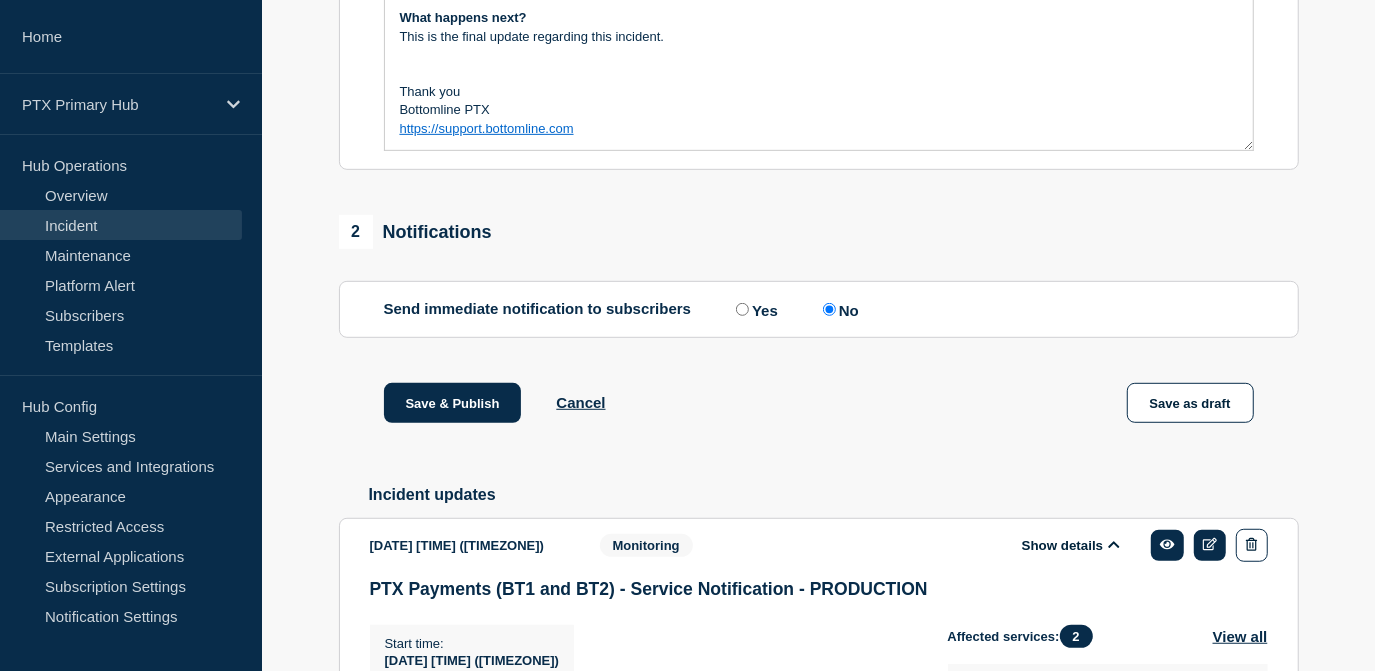 scroll, scrollTop: 629, scrollLeft: 0, axis: vertical 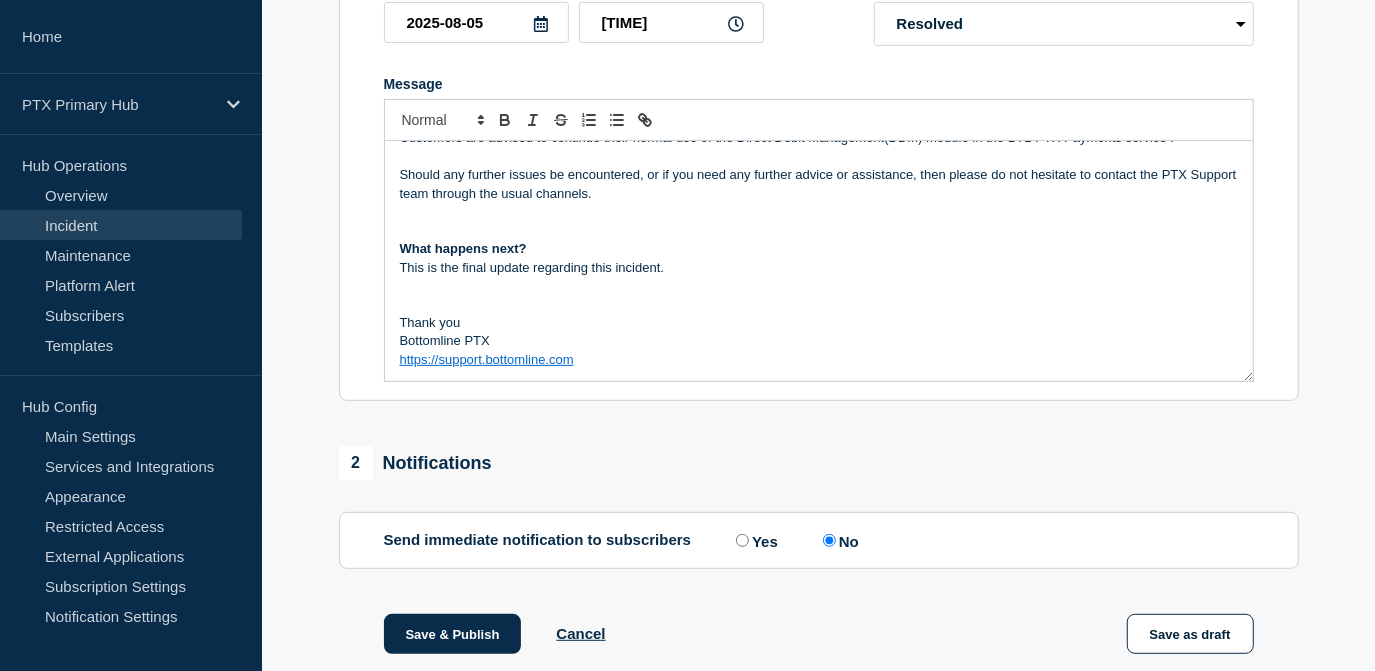 click on "Incident Update Following the release of the new version of the PTX Payments service to version 5.58.1, the advised issues relating to the Direct Debit Management(DDM) module are now resolved. What action do customers need to take? Customers are advised to continue their normal use of the Direct Debit Management(DDM) module in the BT1 PTX Payments service . Should any further issues be encountered, or if you need any further advice or assistance, then please do not hesitate to contact the PTX Support team through the usual channels. What happens next? This is the final update regarding this incident. Thank you Bottomline PTX https://support.bottomline.com" at bounding box center [819, 261] 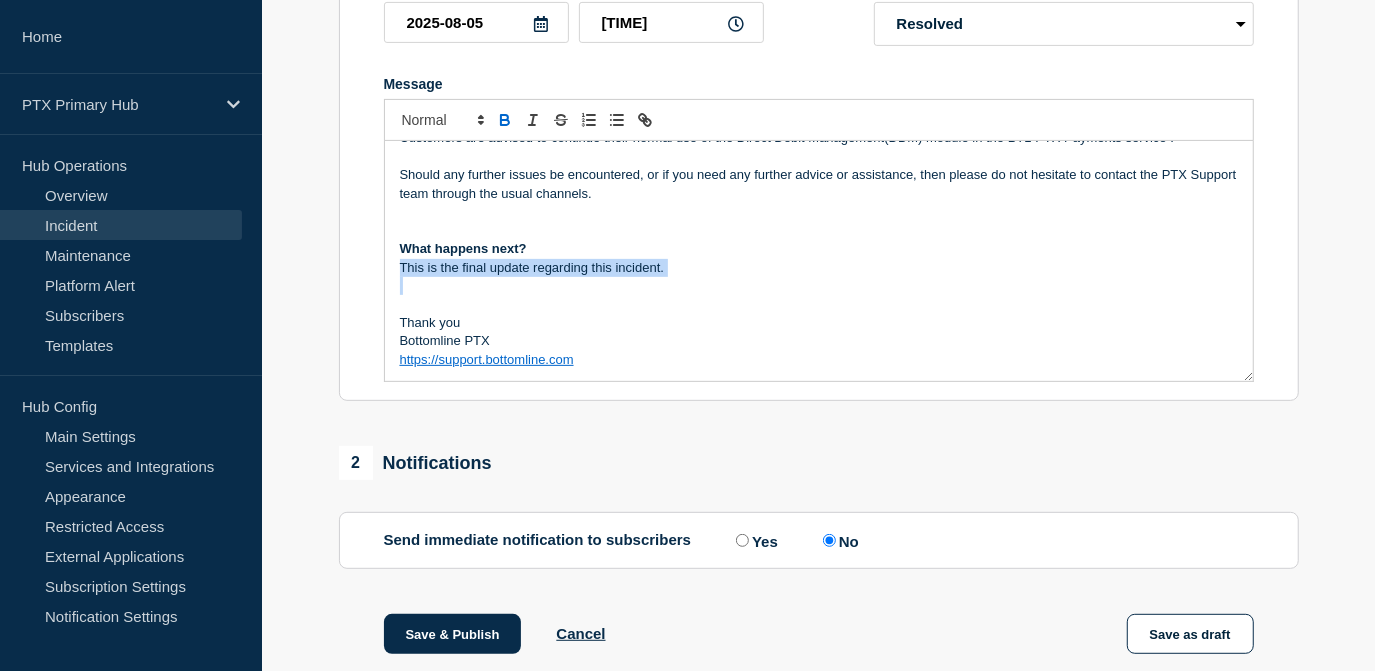 drag, startPoint x: 1238, startPoint y: 263, endPoint x: 1247, endPoint y: 276, distance: 15.811388 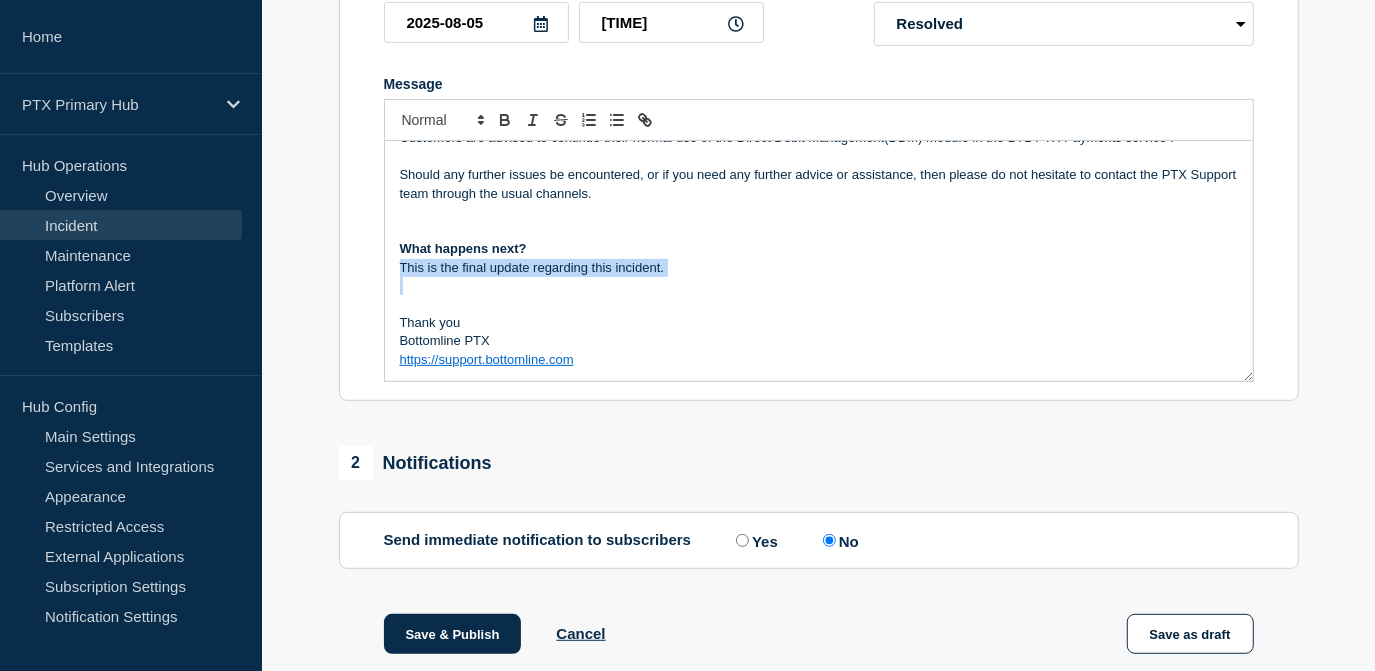 scroll, scrollTop: 0, scrollLeft: 0, axis: both 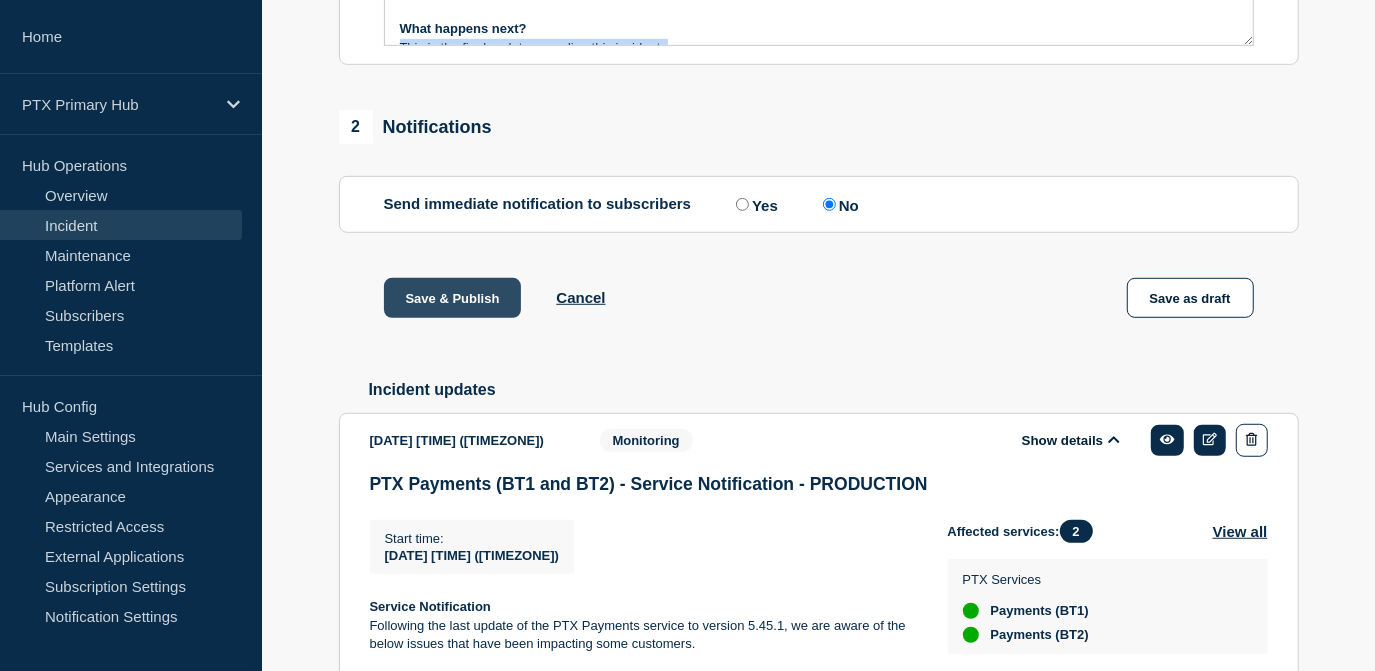 click on "Save & Publish" at bounding box center [453, 298] 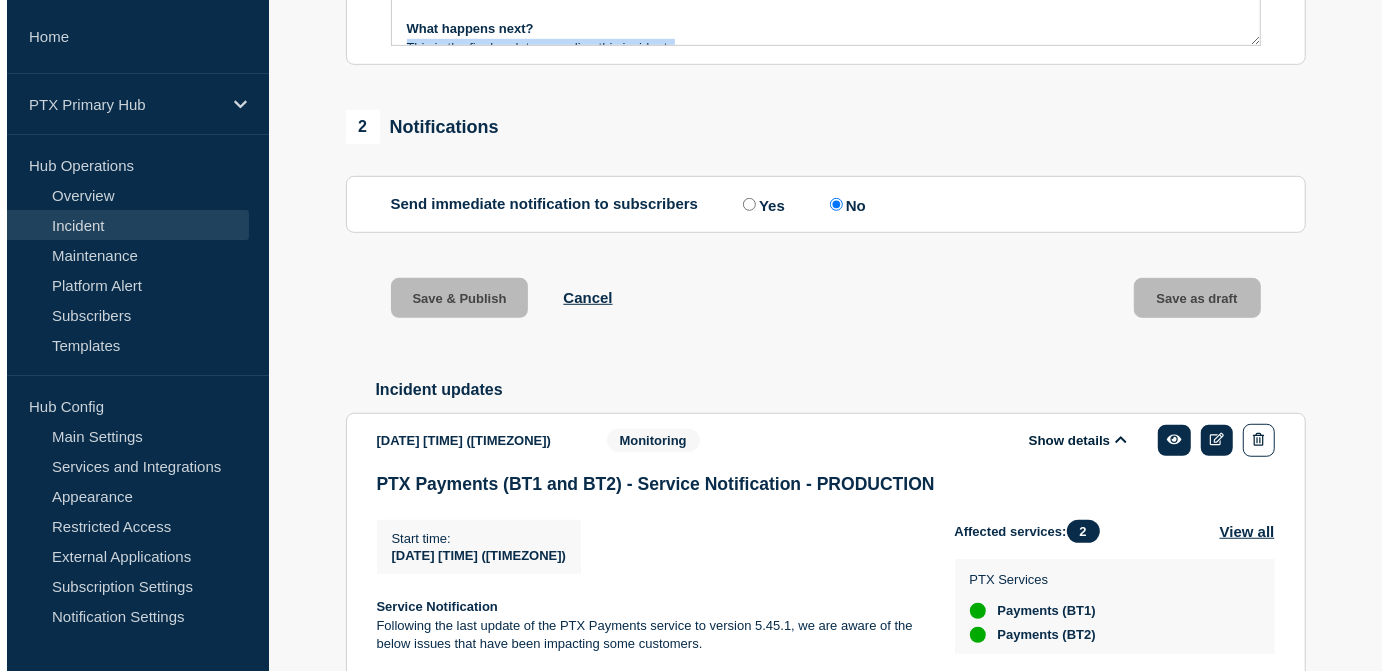 scroll, scrollTop: 0, scrollLeft: 0, axis: both 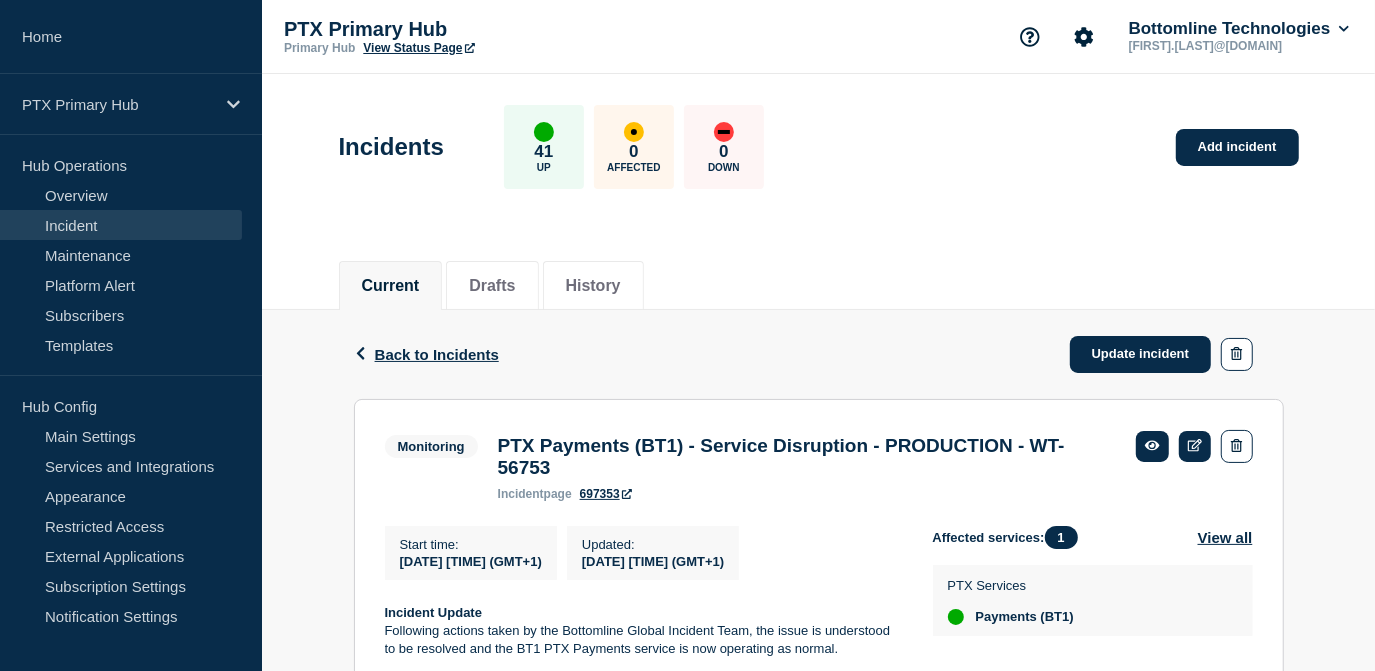 click on "Back Back to Incidents Update incident Monitoring PTX Payments (BT1) - Service Disruption - PRODUCTION - WT-56753 Start time [DATE] [TIME] (GMT+1) Updated [DATE] [TIME] (GMT+1) Incident Update Following actions taken by the Bottomline Global Incident Team, the issue is understood to be resolved and the BT1 PTX Payments service is now operating as normal. The Incident Team are, however, continuing to monitor the situation closely in case of any further issues. What action do customers need to take? Customers are advised to resume / continue their normal use of the BT1 PTX Payments service. Should any further issues be encountered, or if you need any further advice or assistance, then please do not hesitate to contact the PTX Support team through the usual channels. What happens next? Provided that the BT1 PTX Payments service continues to operate as normal, then there will be no further updates until a final update is sent to confirm that the issue has been closed. Thank you Bottomline PTX 1 View all :" 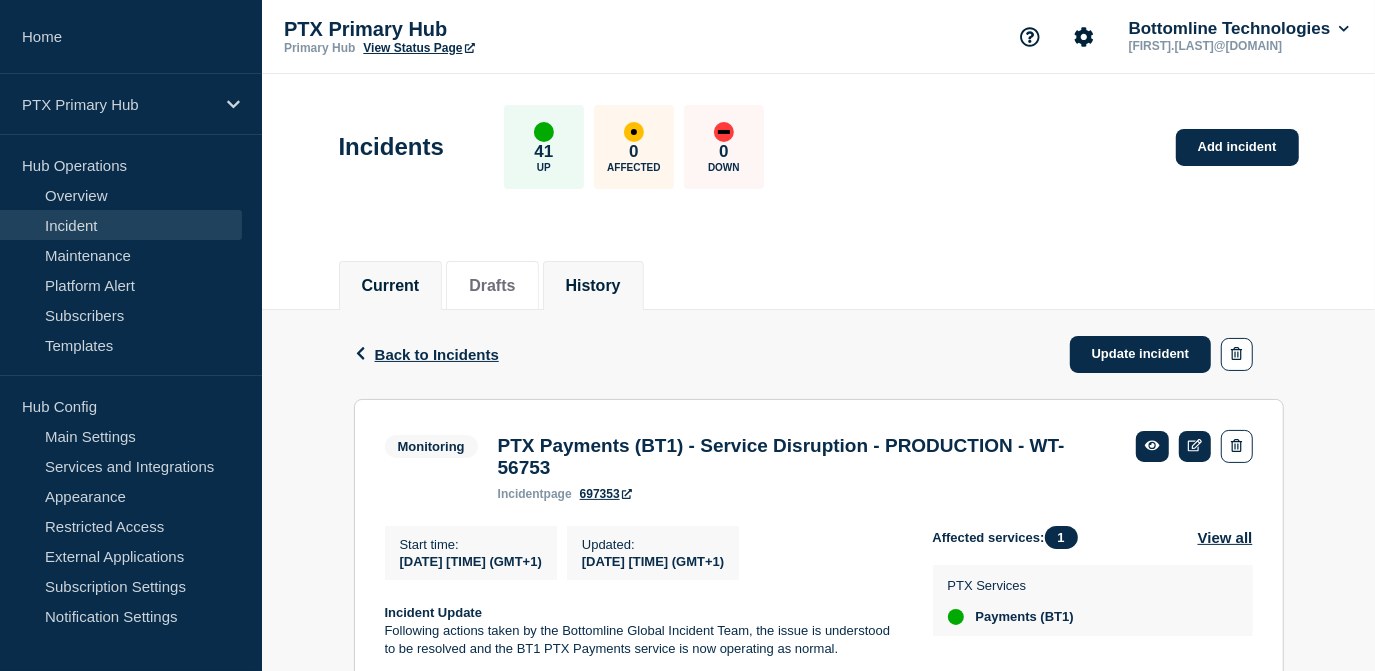 click on "History" 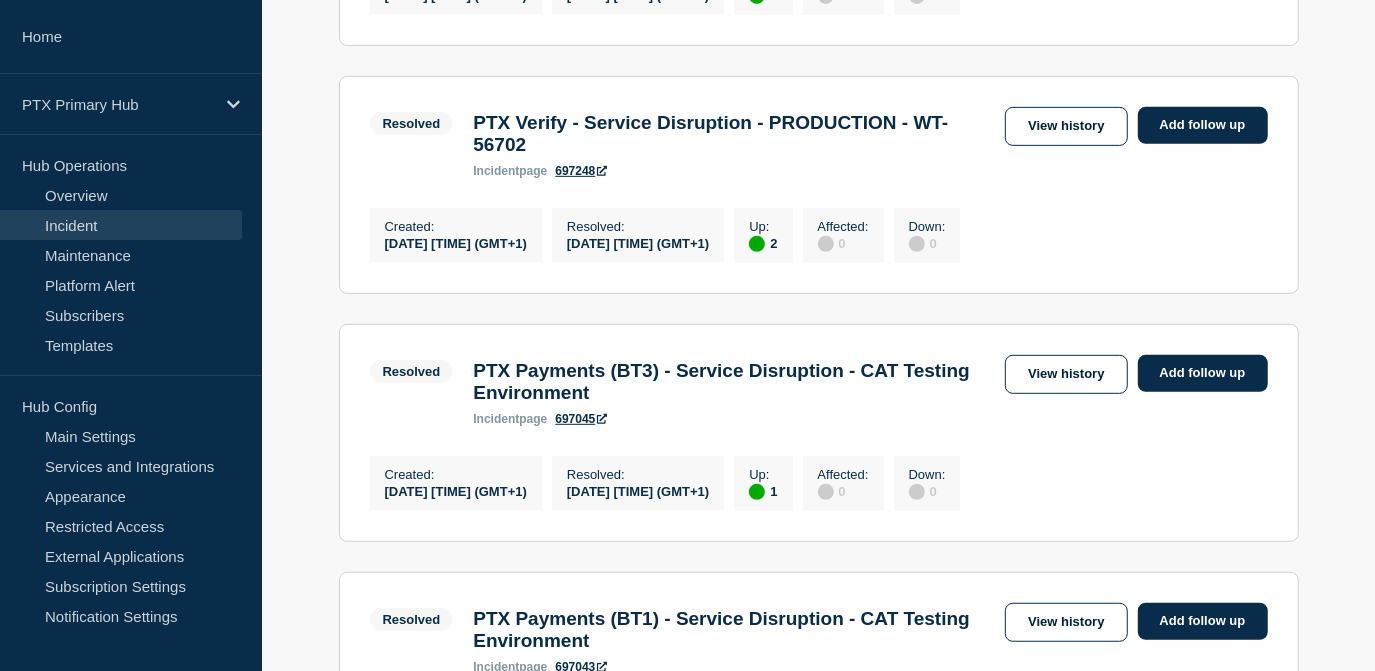 scroll, scrollTop: 587, scrollLeft: 0, axis: vertical 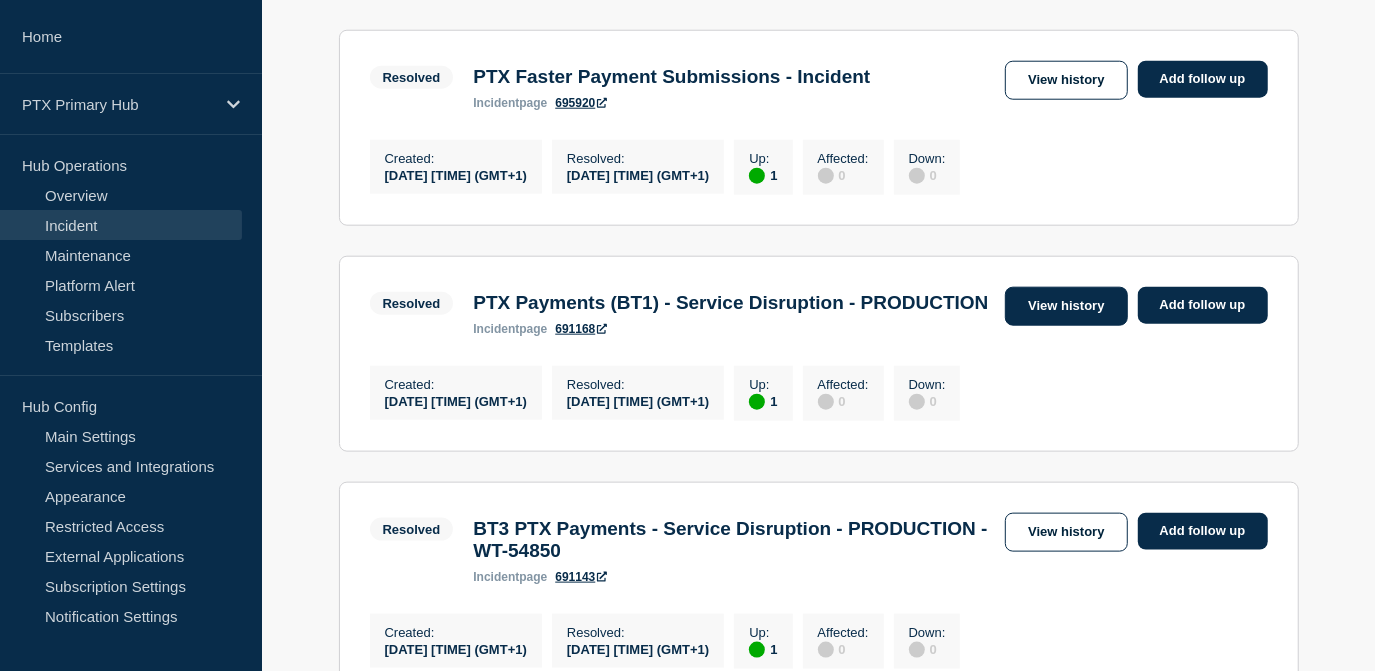 click on "View history" at bounding box center [1066, 306] 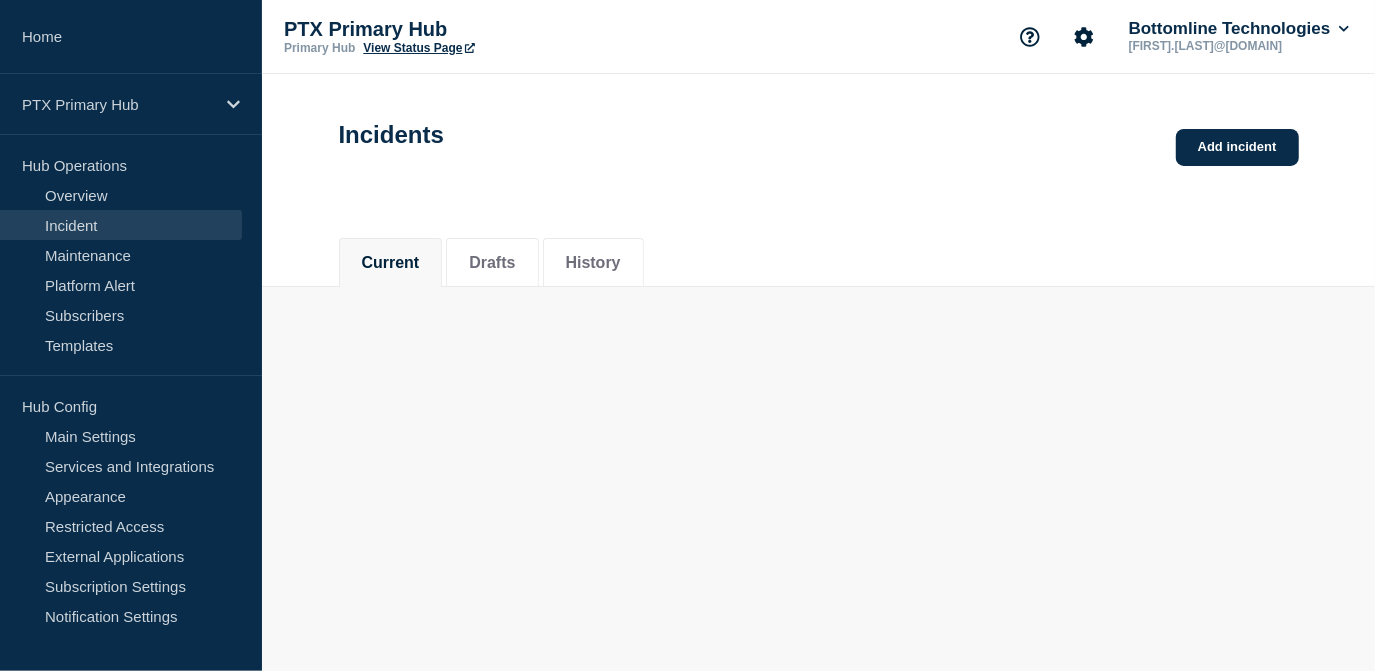 scroll, scrollTop: 0, scrollLeft: 0, axis: both 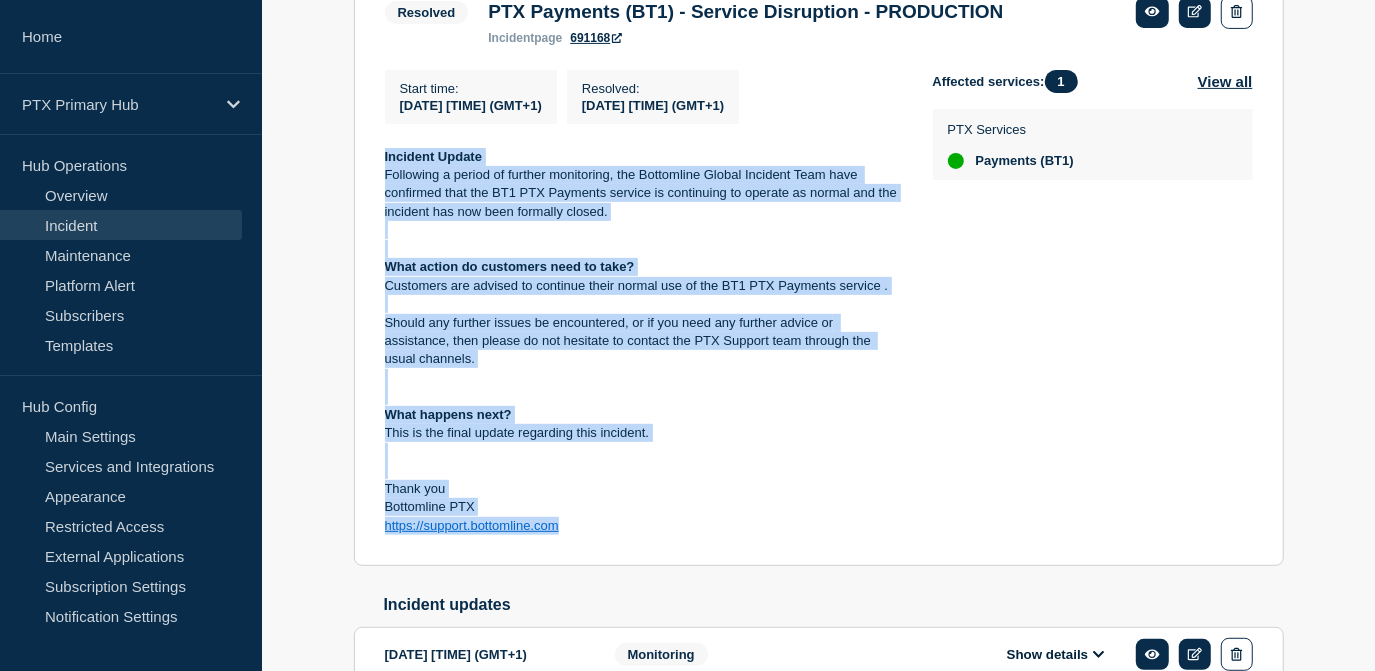 drag, startPoint x: 594, startPoint y: 542, endPoint x: 380, endPoint y: 126, distance: 467.8162 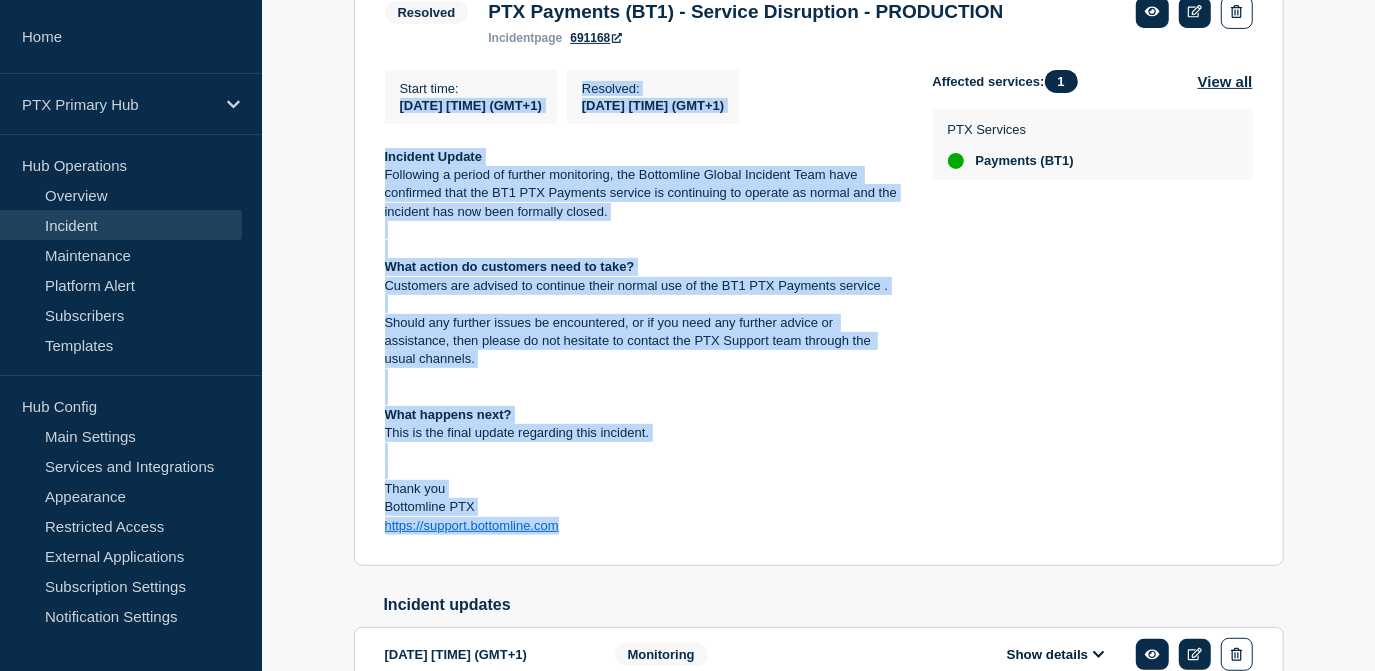 click on "https://support.bottomline.com" at bounding box center [643, 526] 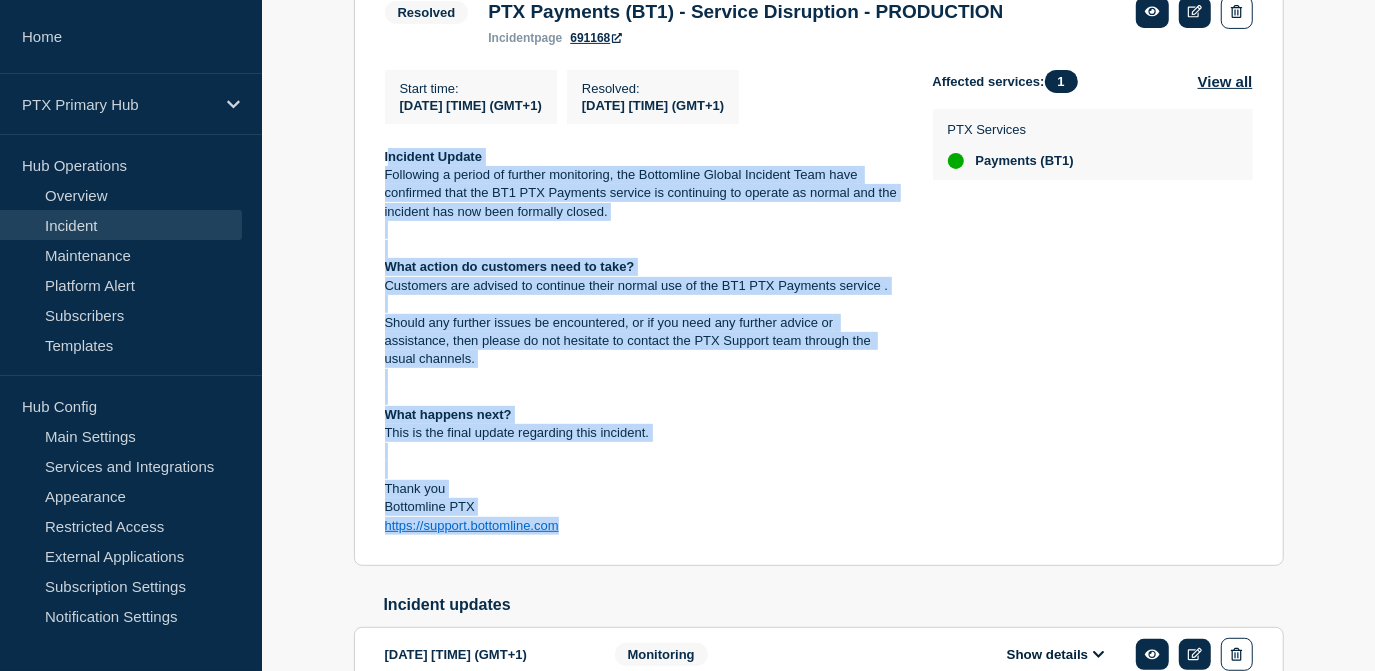 drag, startPoint x: 573, startPoint y: 540, endPoint x: 386, endPoint y: 166, distance: 418.1447 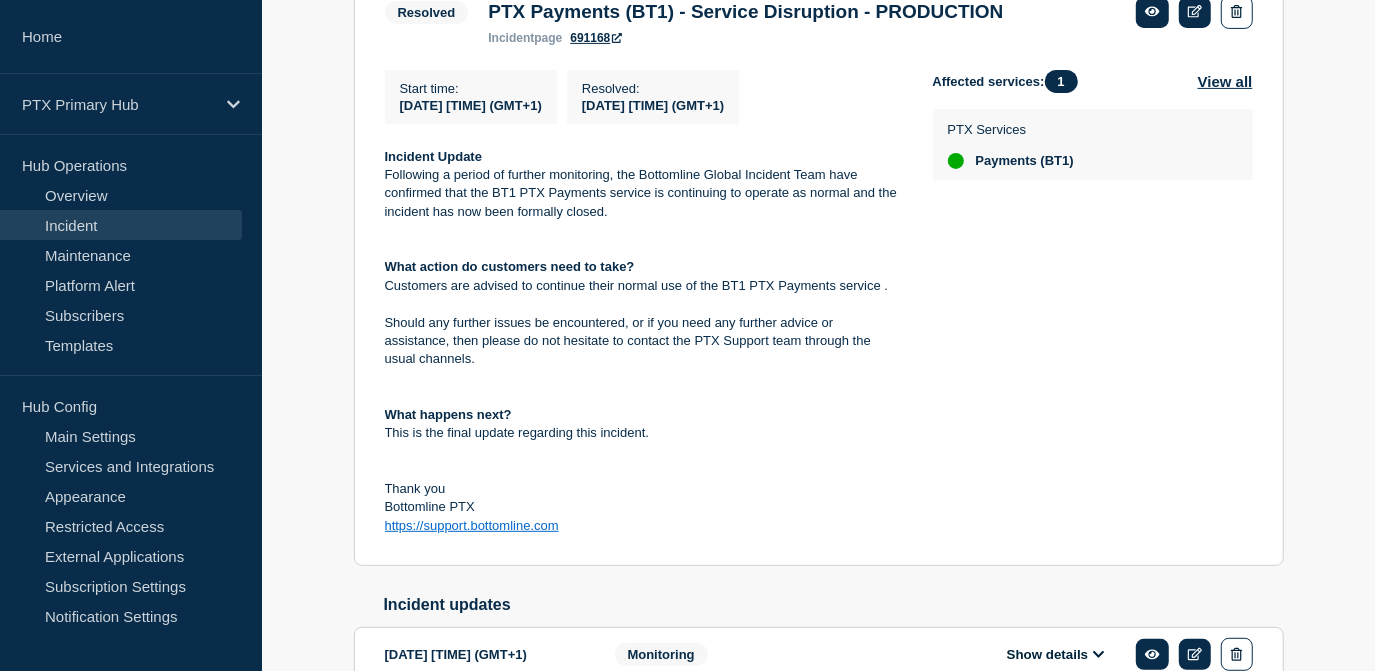 click on "Resolved PTX Payments (BT1) - Service Disruption - PRODUCTION incident  page 691168  Start time : 2025-06-12 17:02 (GMT+1) Resolved : 2025-06-12 17:02 (GMT+1) Incident Update Following a period of further monitoring, the Bottomline Global Incident Team have confirmed that the BT1 PTX Payments service is continuing to operate as normal and the incident has now been formally closed. What action do customers need to take? Customers are advised to continue their normal use of the BT1 PTX Payments service . Should any further issues be encountered, or if you need any further advice or assistance, then please do not hesitate to contact the PTX Support team through the usual channels. What happens next? This is the final update regarding this incident. Thank you Bottomline PTX https://support.bottomline.com Affected services:  1 View all PTX Services Payments (BT1)" 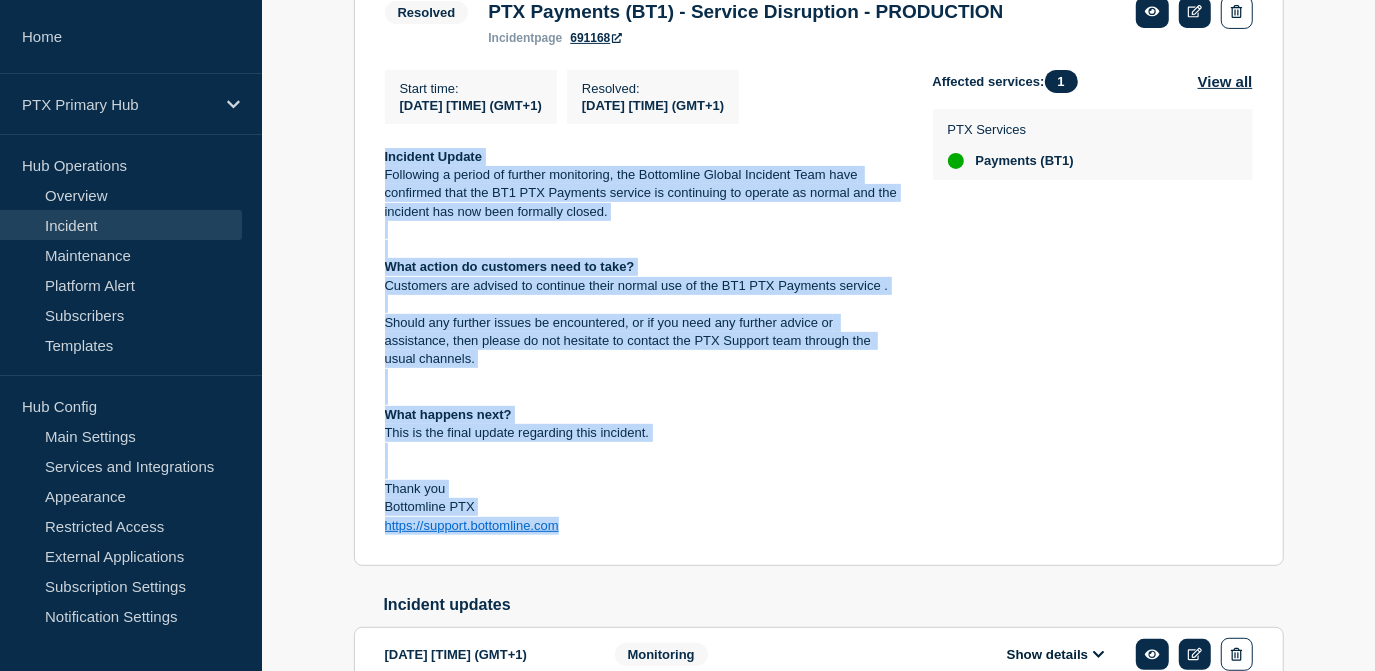drag, startPoint x: 376, startPoint y: 155, endPoint x: 572, endPoint y: 528, distance: 421.3609 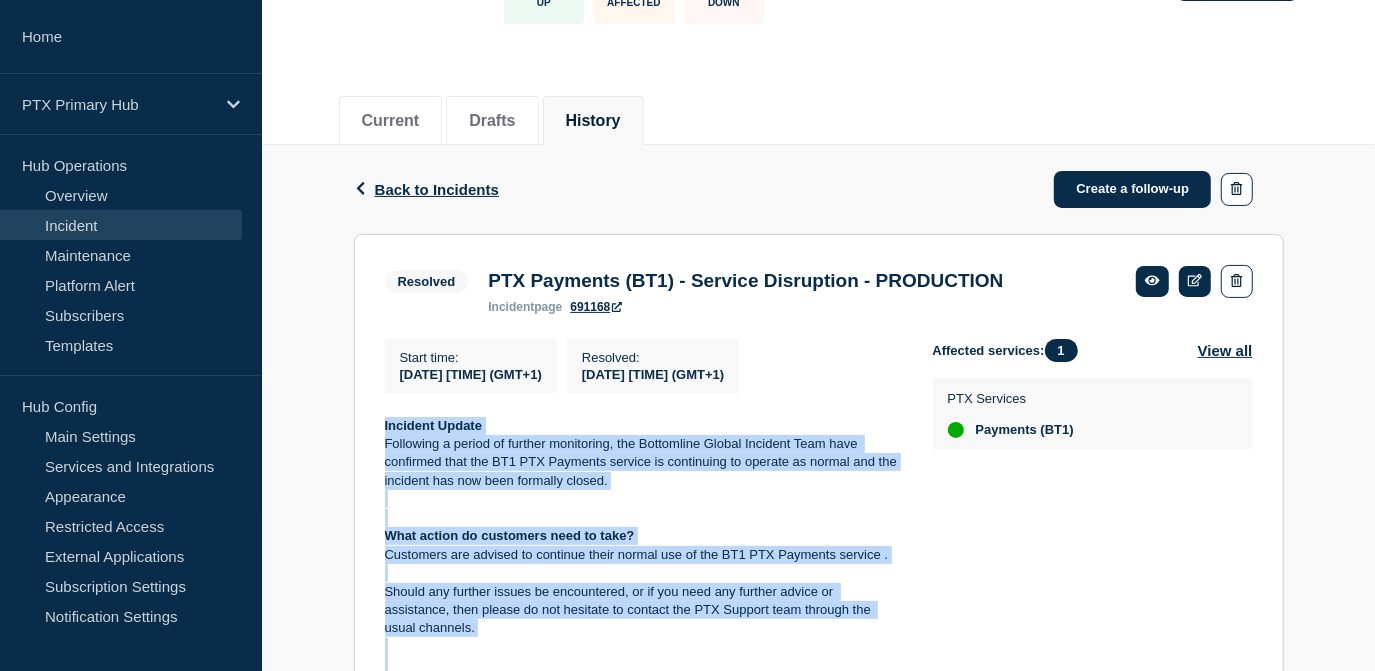 scroll, scrollTop: 161, scrollLeft: 0, axis: vertical 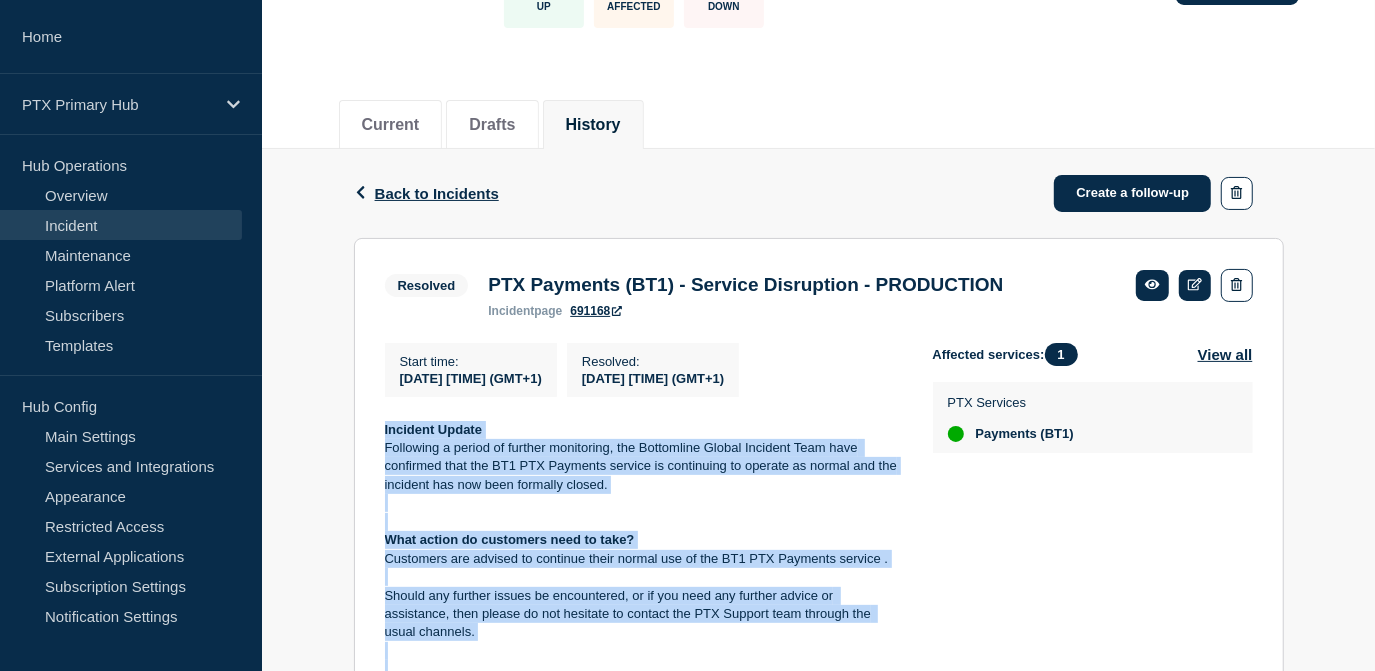 copy on "Incident Update Following a period of further monitoring, the Bottomline Global Incident Team have confirmed that the BT1 PTX Payments service is continuing to operate as normal and the incident has now been formally closed. What action do customers need to take? Customers are advised to continue their normal use of the BT1 PTX Payments service . Should any further issues be encountered, or if you need any further advice or assistance, then please do not hesitate to contact the PTX Support team through the usual channels. What happens next? This is the final update regarding this incident. Thank you Bottomline PTX https://support.bottomline.com" 